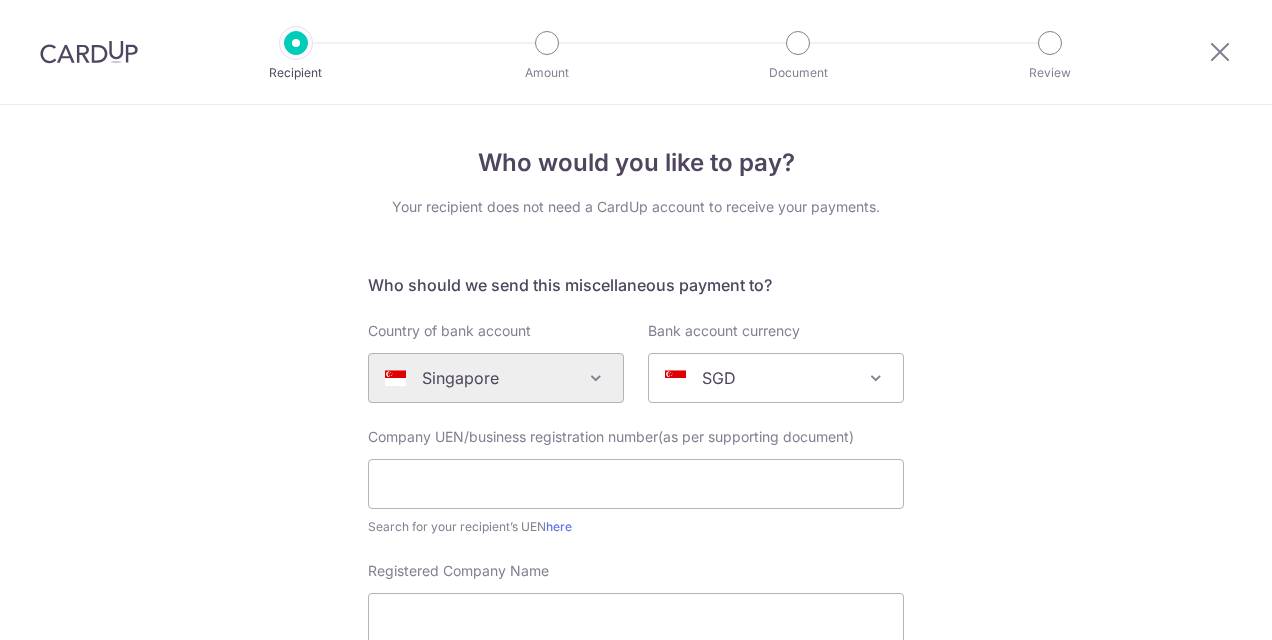 scroll, scrollTop: 0, scrollLeft: 0, axis: both 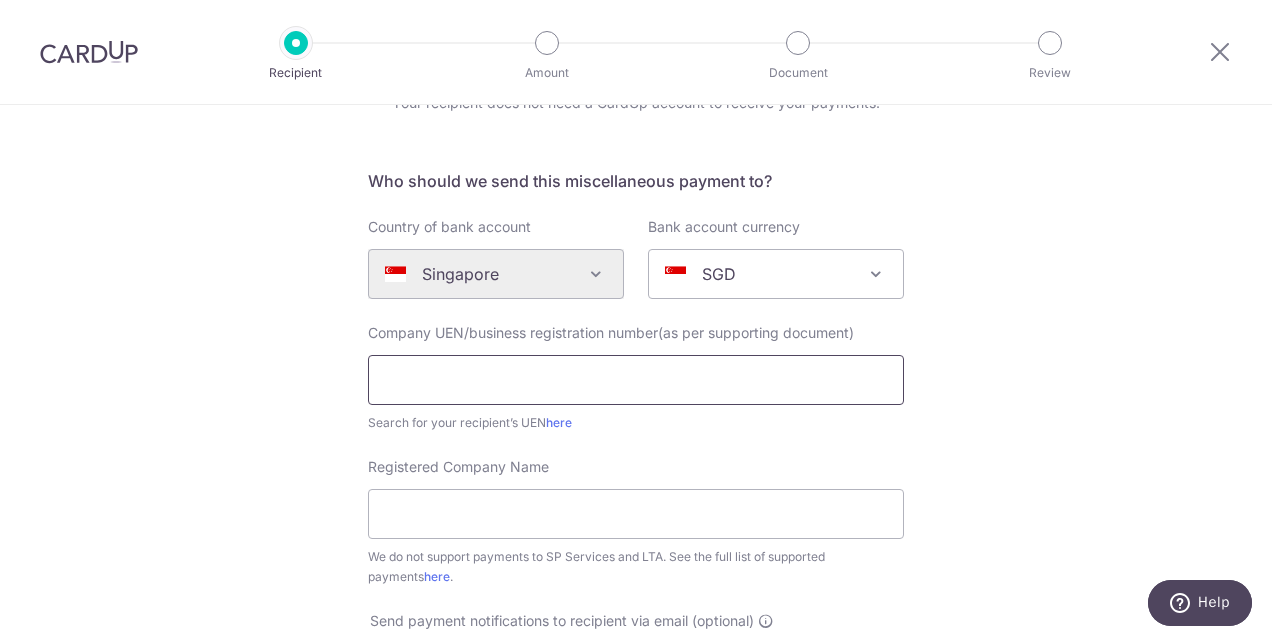 click at bounding box center [636, 380] 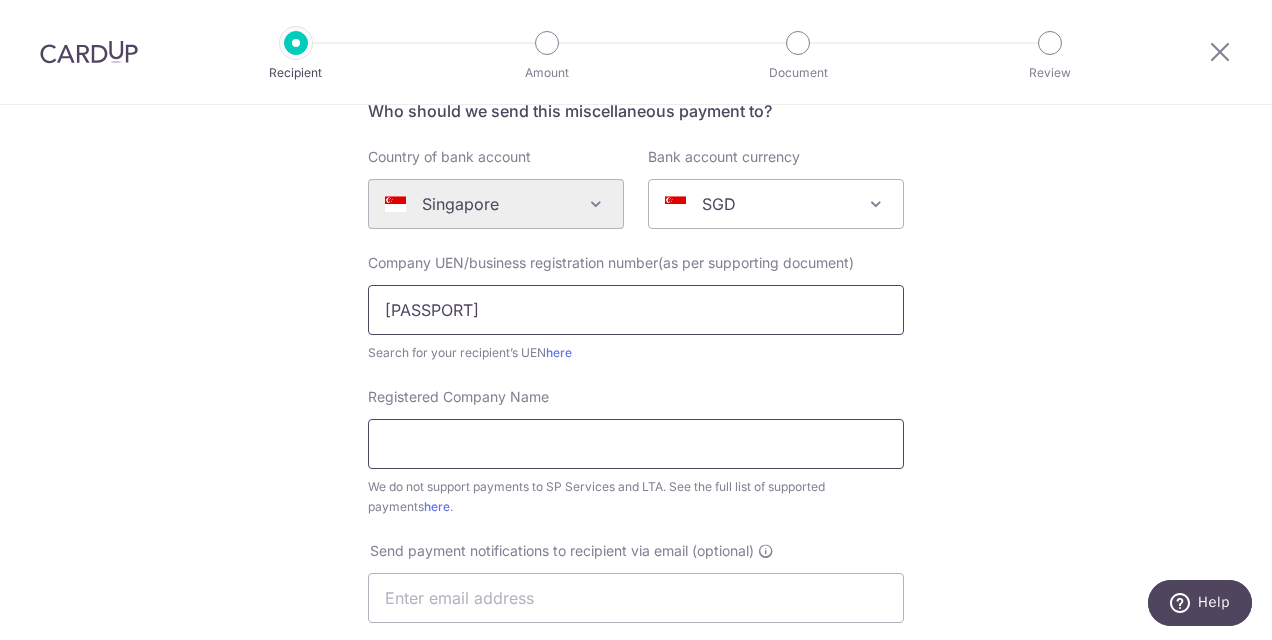 scroll, scrollTop: 204, scrollLeft: 0, axis: vertical 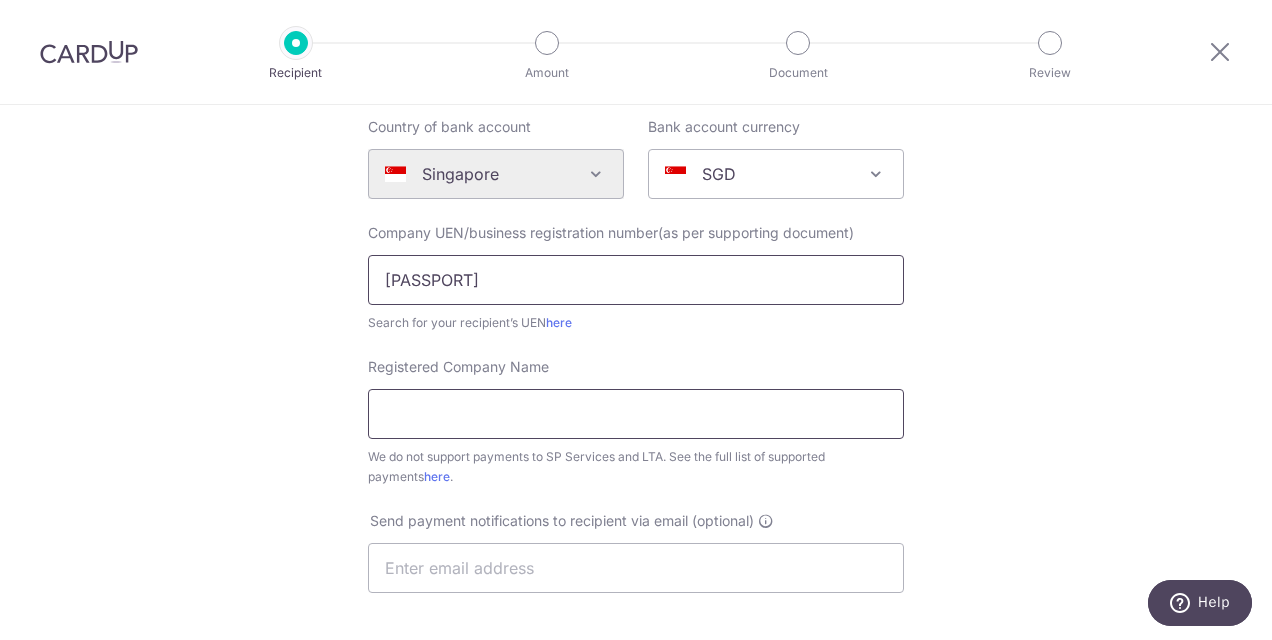 type on "S8577041A" 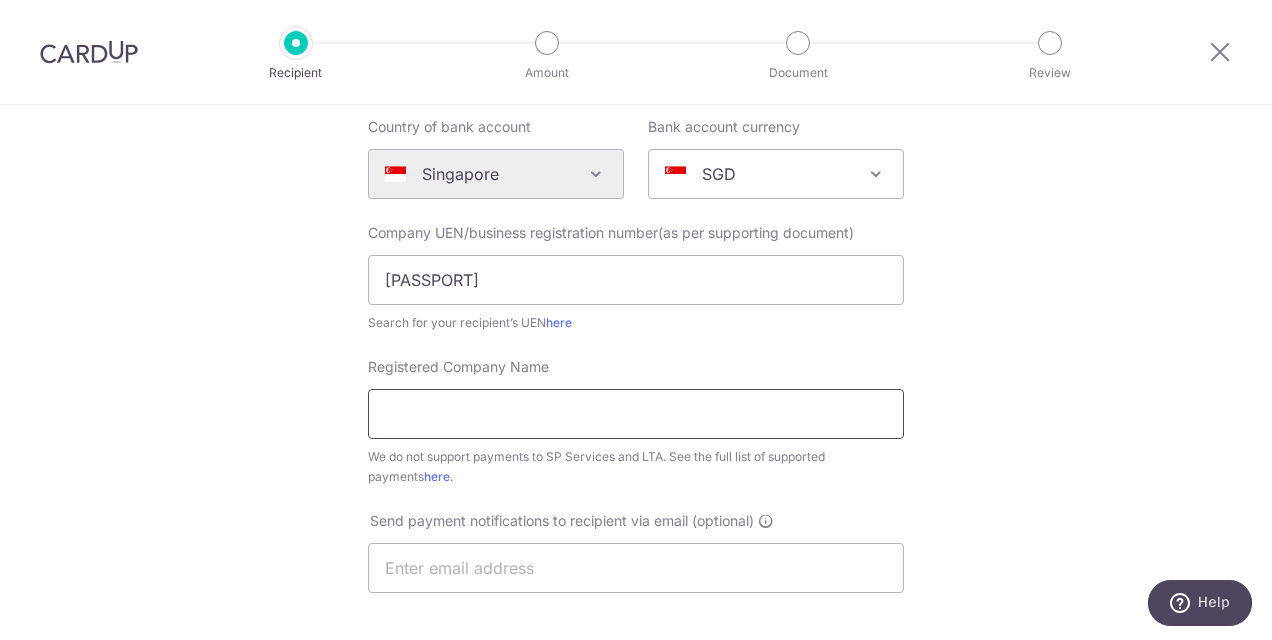 click on "Registered Company Name" at bounding box center [636, 414] 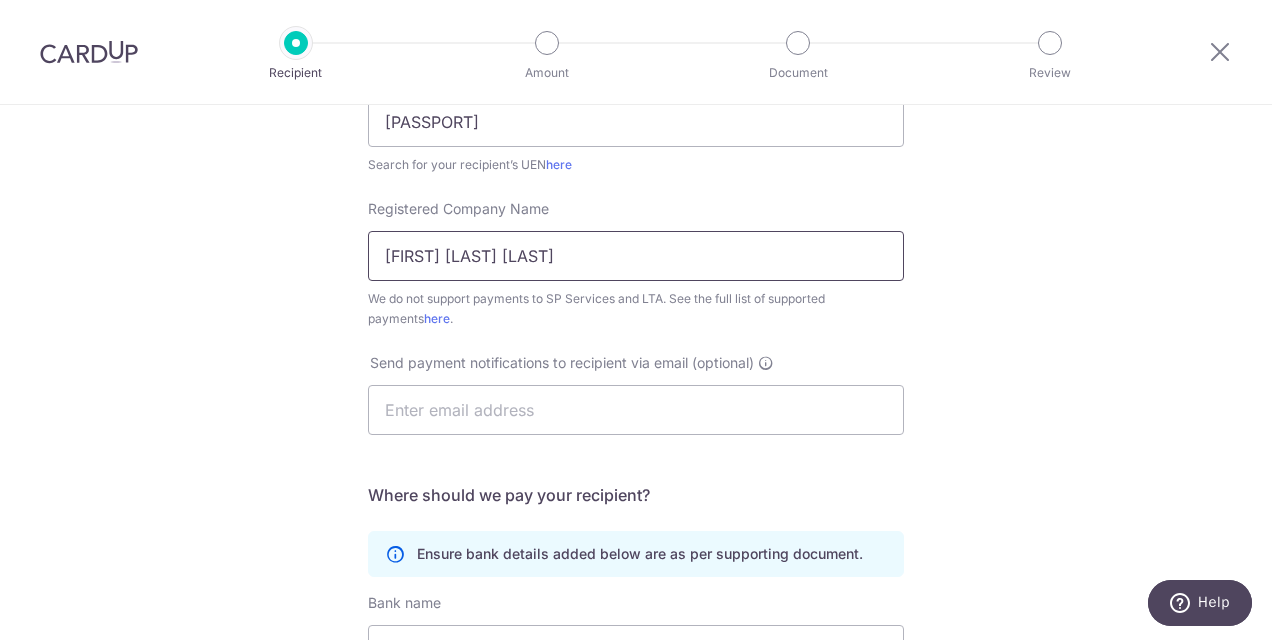 scroll, scrollTop: 404, scrollLeft: 0, axis: vertical 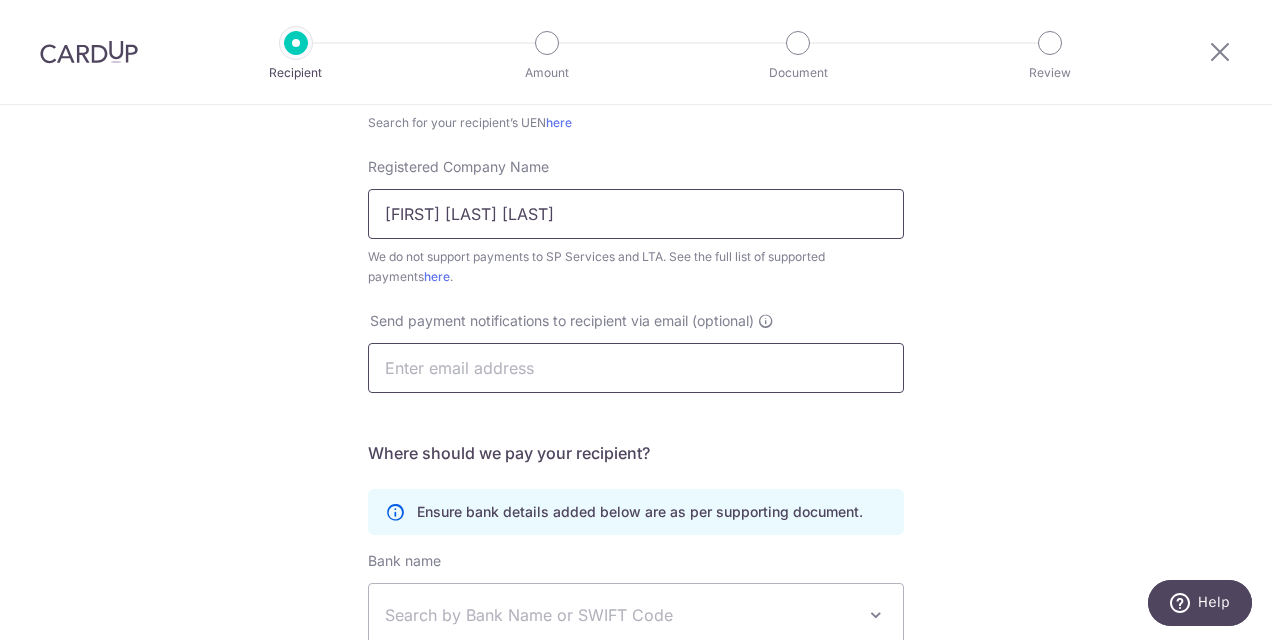 type on "Bernard Godfrey Guitars" 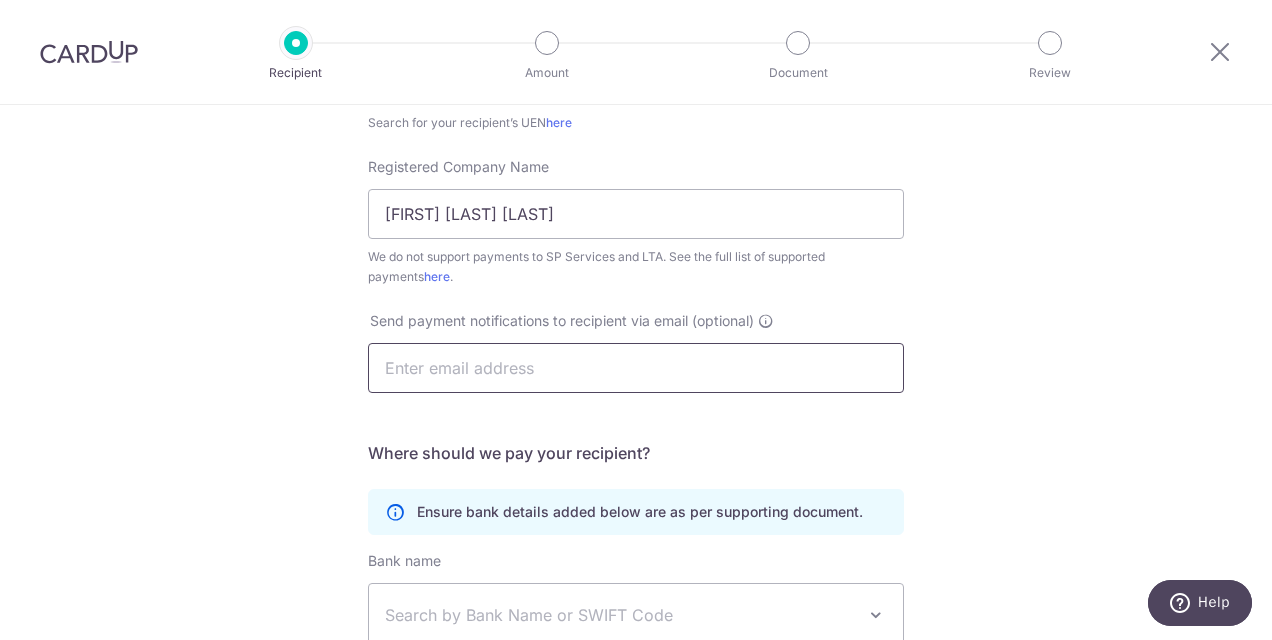 click at bounding box center (636, 368) 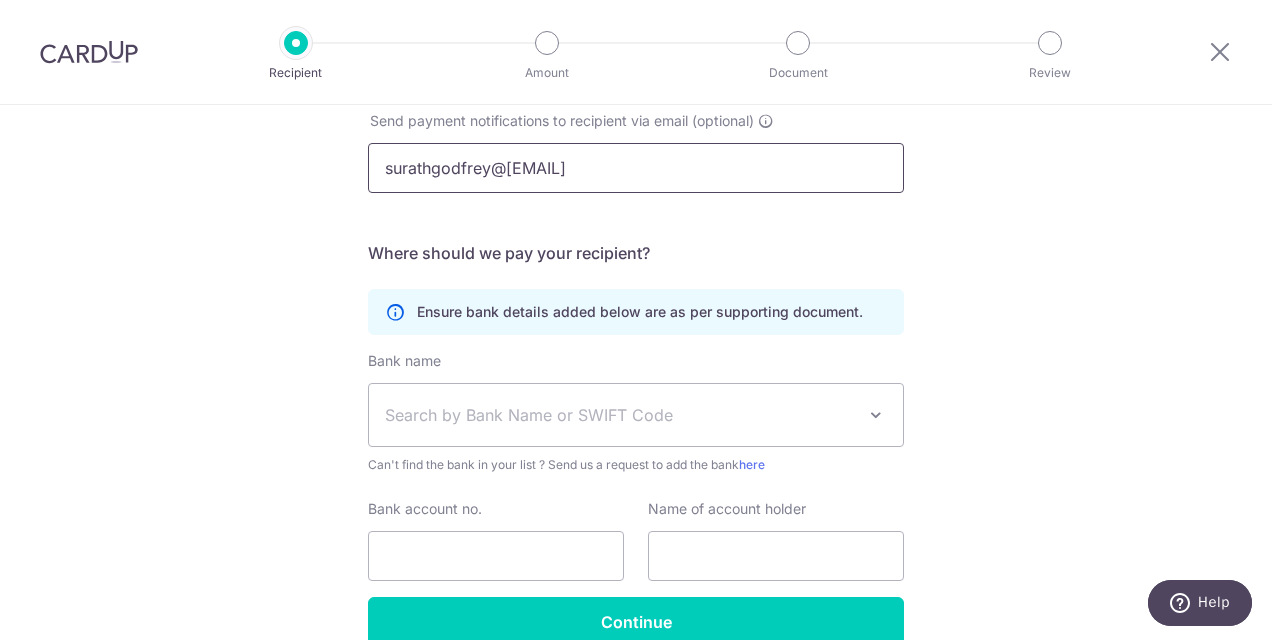 scroll, scrollTop: 703, scrollLeft: 0, axis: vertical 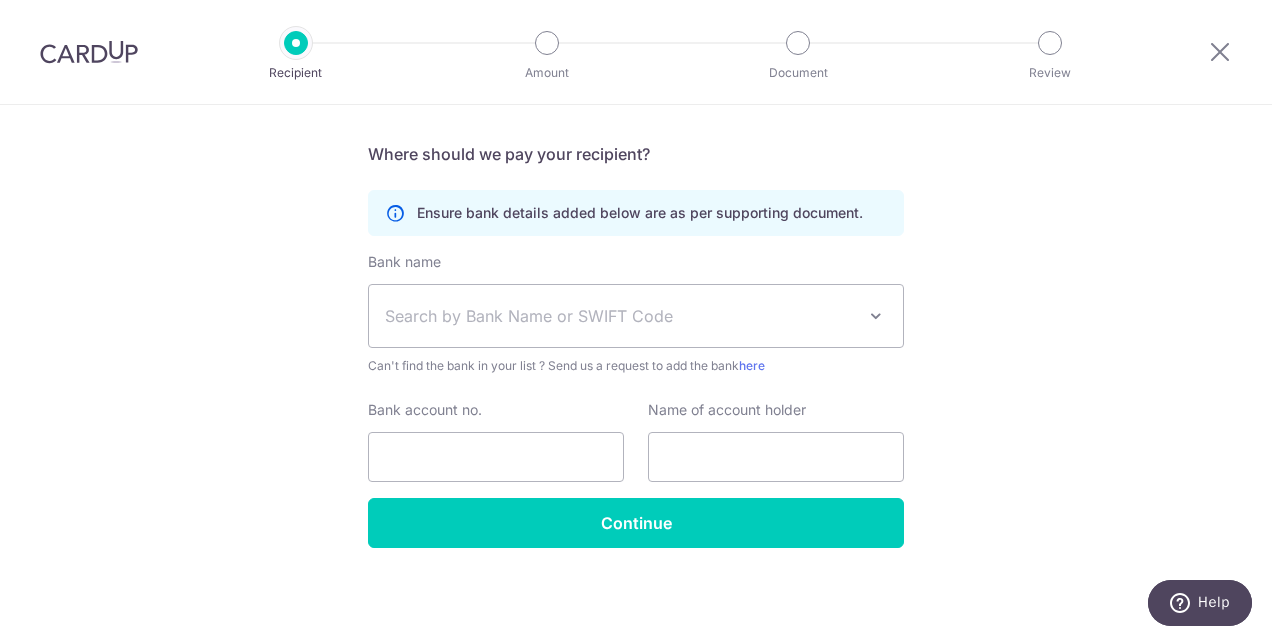 type on "surathgodfrey@gmail.com" 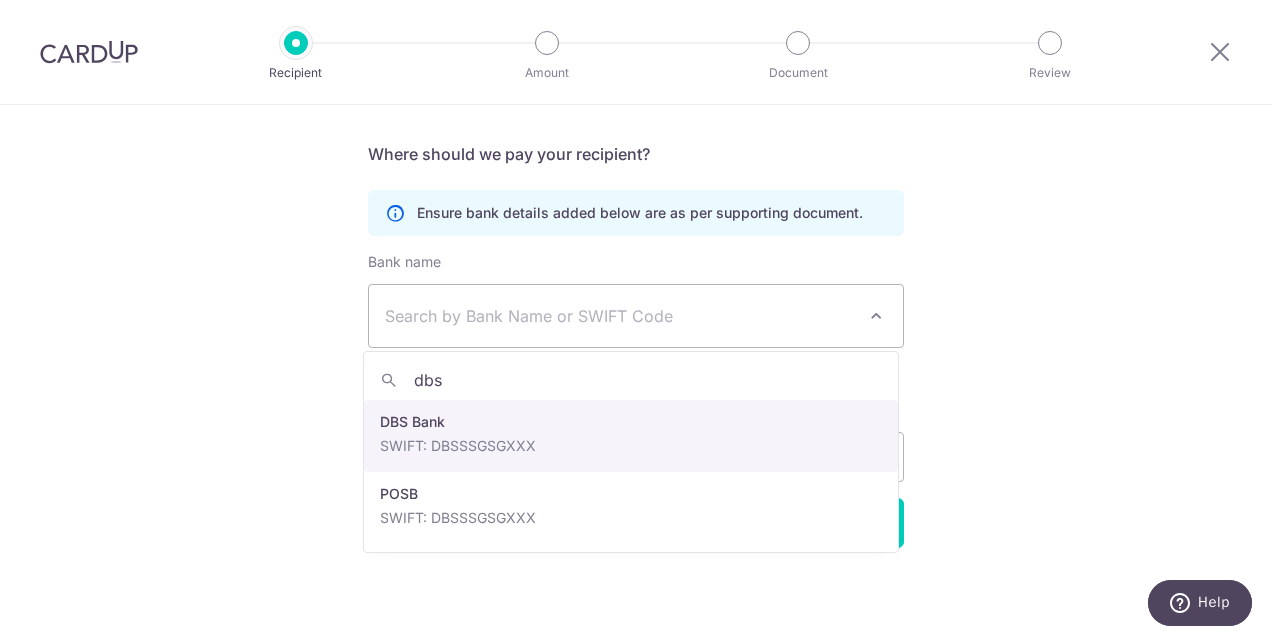 type on "dbs" 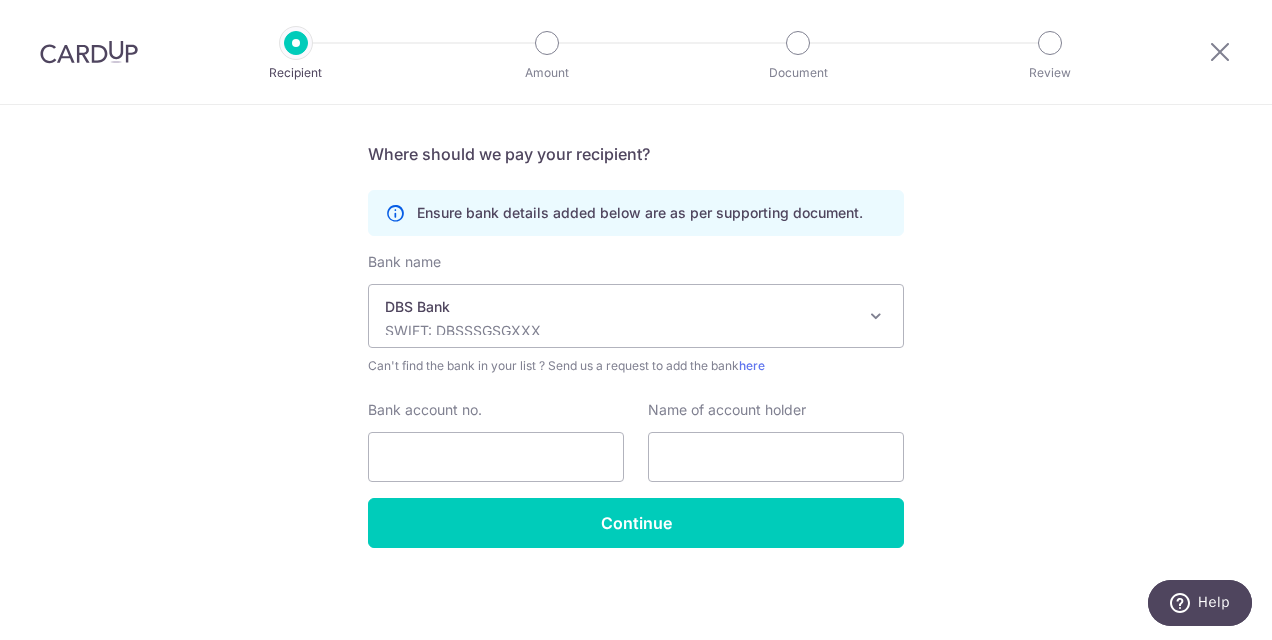 select on "6" 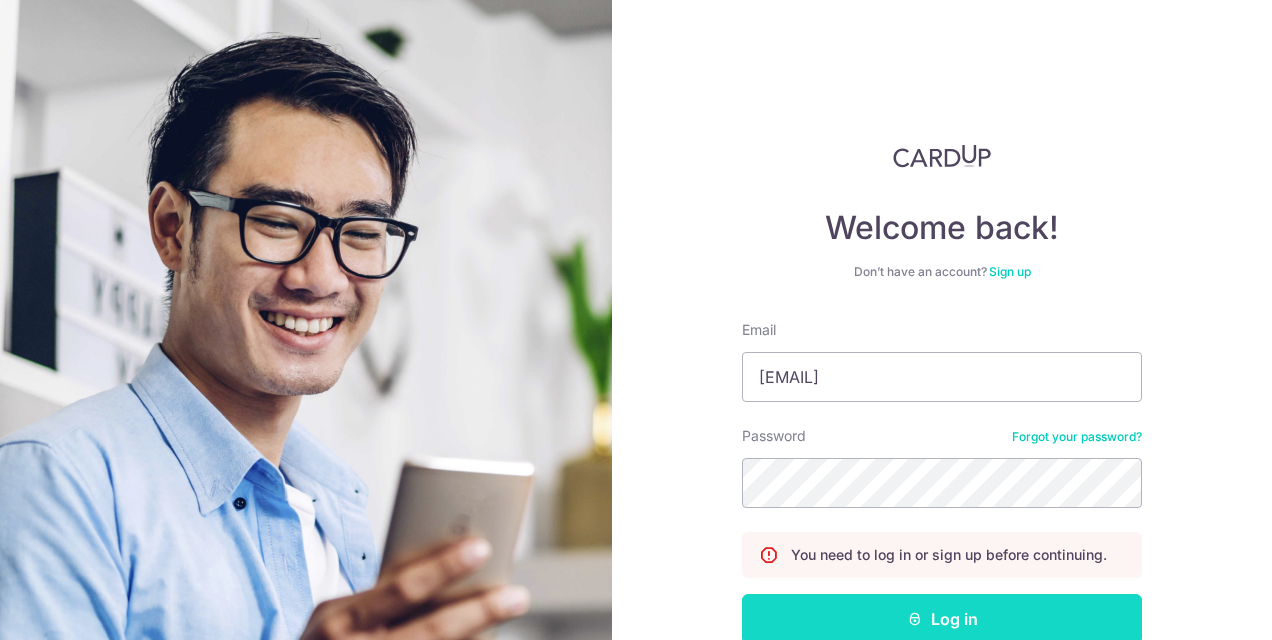 scroll, scrollTop: 0, scrollLeft: 0, axis: both 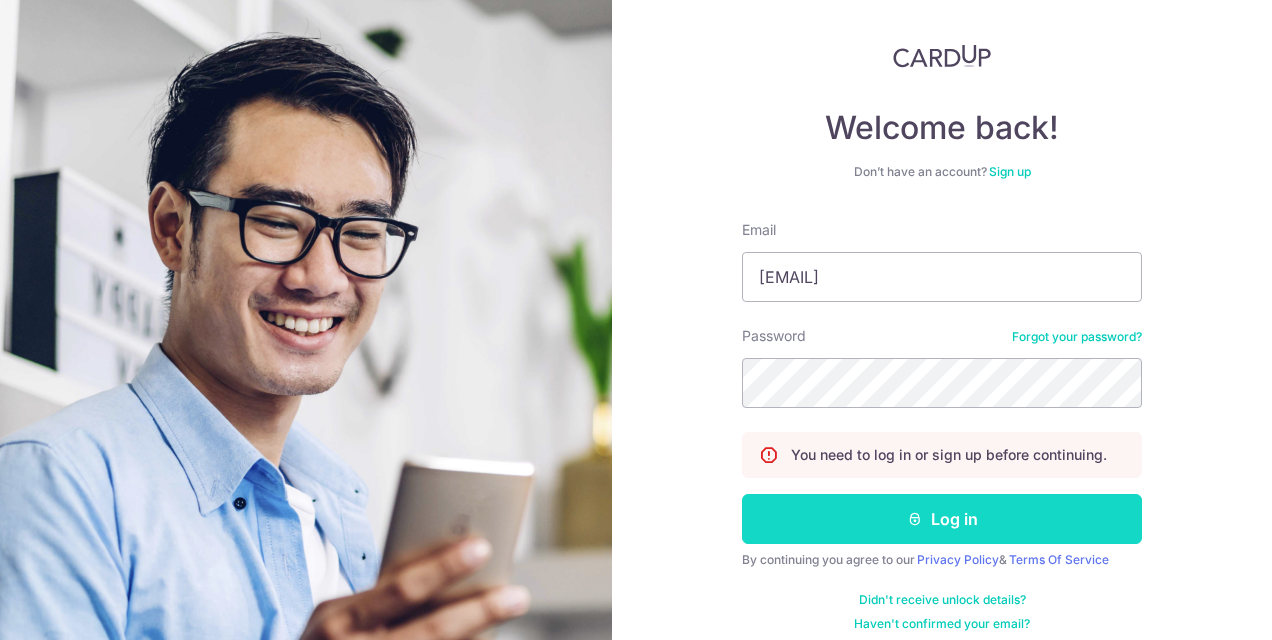 click on "Log in" at bounding box center [942, 519] 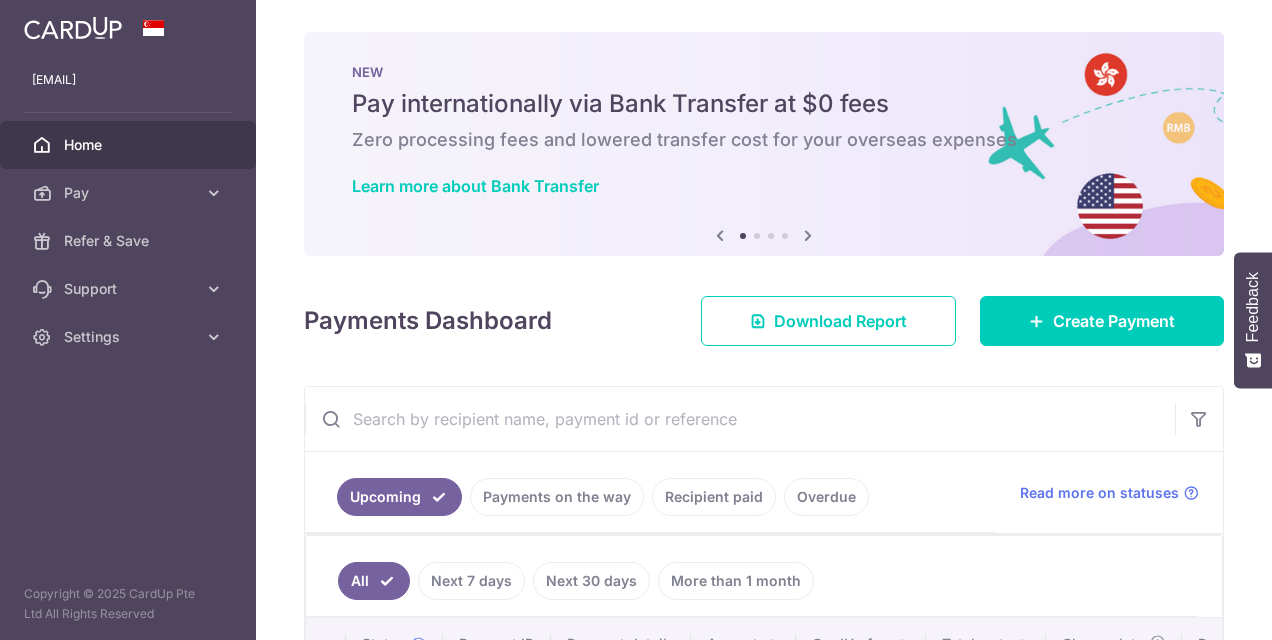 scroll, scrollTop: 0, scrollLeft: 0, axis: both 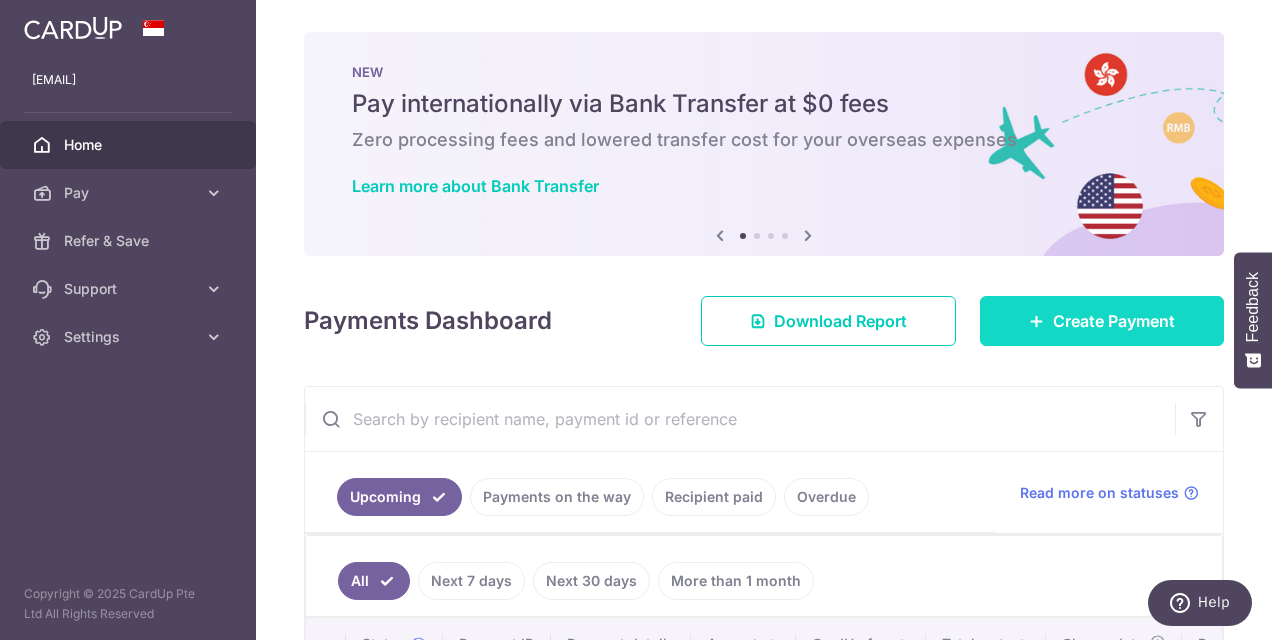 click at bounding box center [1037, 321] 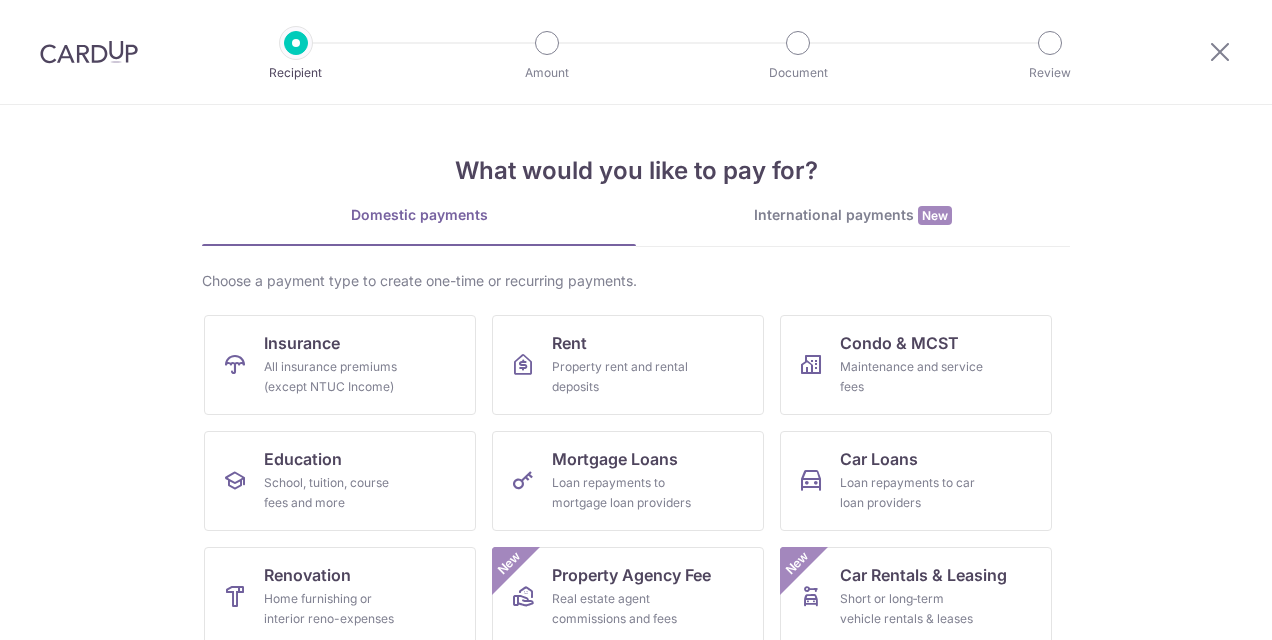 scroll, scrollTop: 0, scrollLeft: 0, axis: both 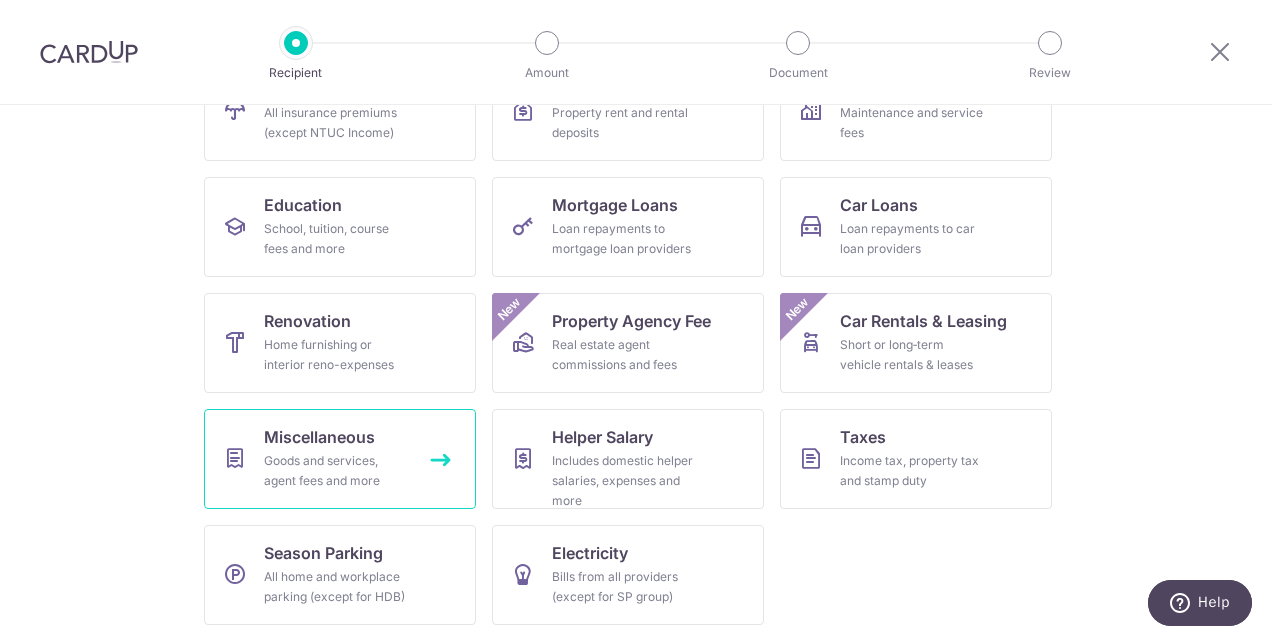 click on "Miscellaneous Goods and services, agent fees and more" at bounding box center (340, 459) 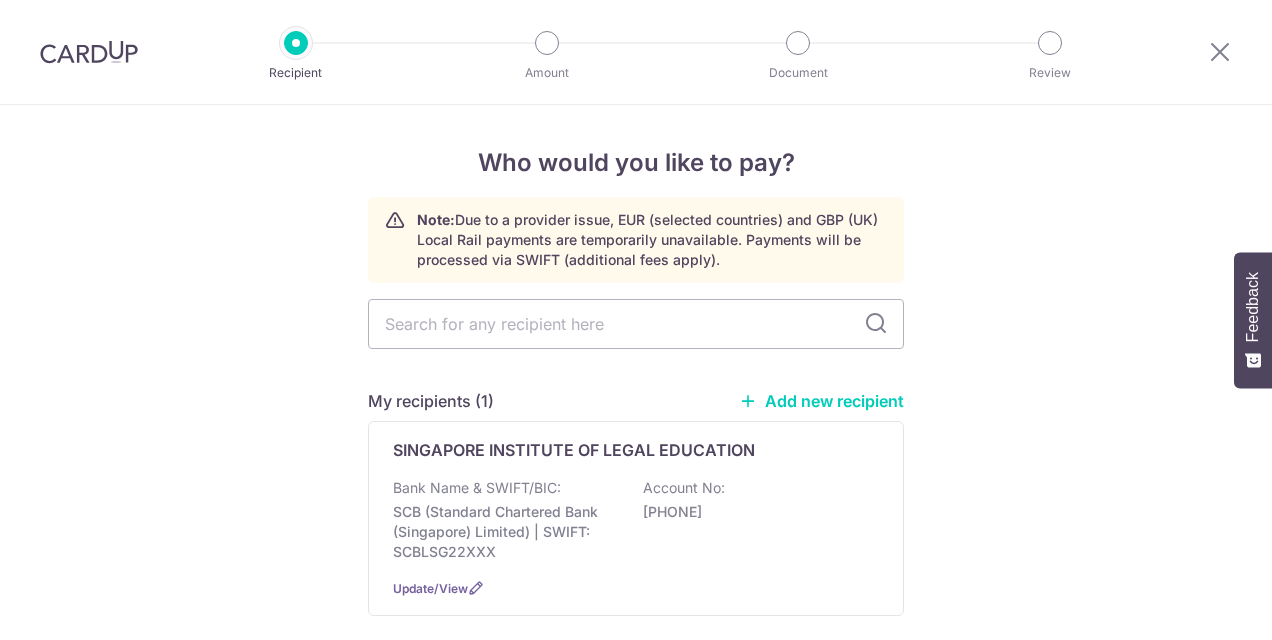scroll, scrollTop: 0, scrollLeft: 0, axis: both 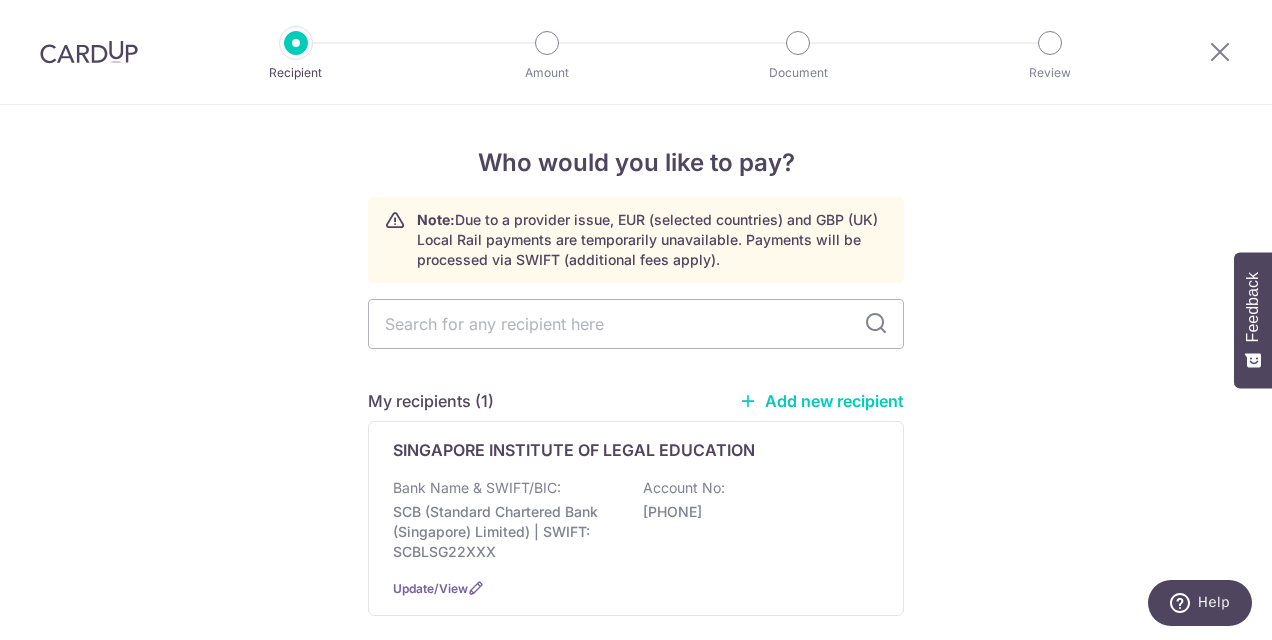 click on "Add new recipient" at bounding box center [821, 401] 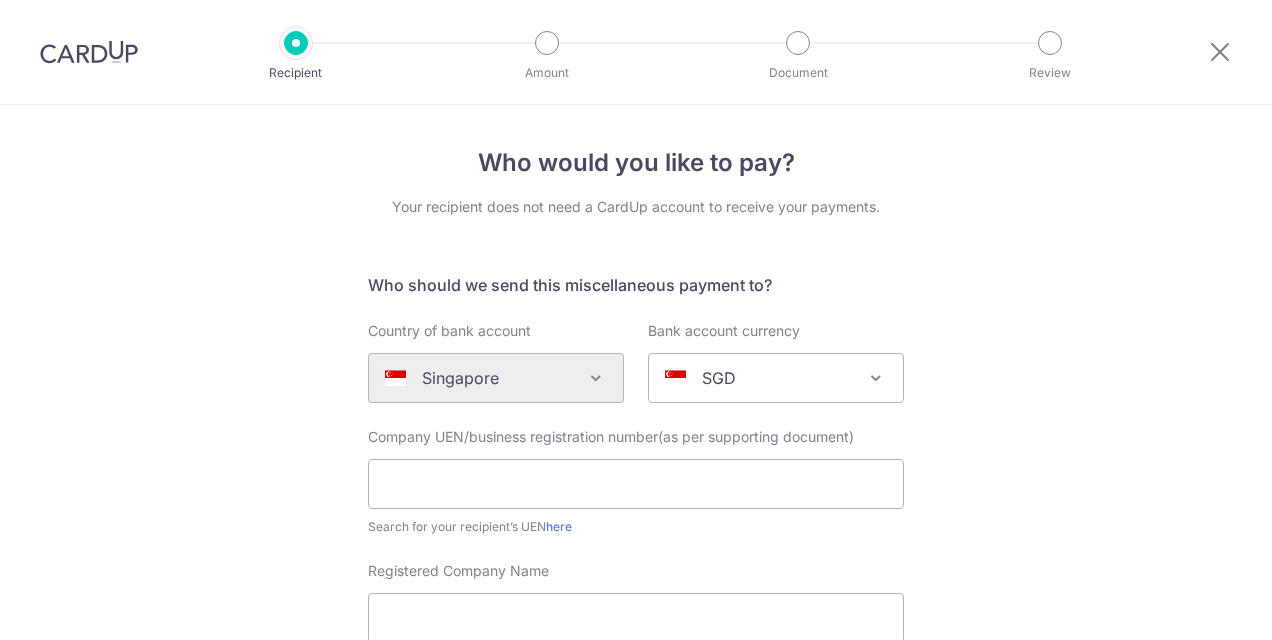 scroll, scrollTop: 0, scrollLeft: 0, axis: both 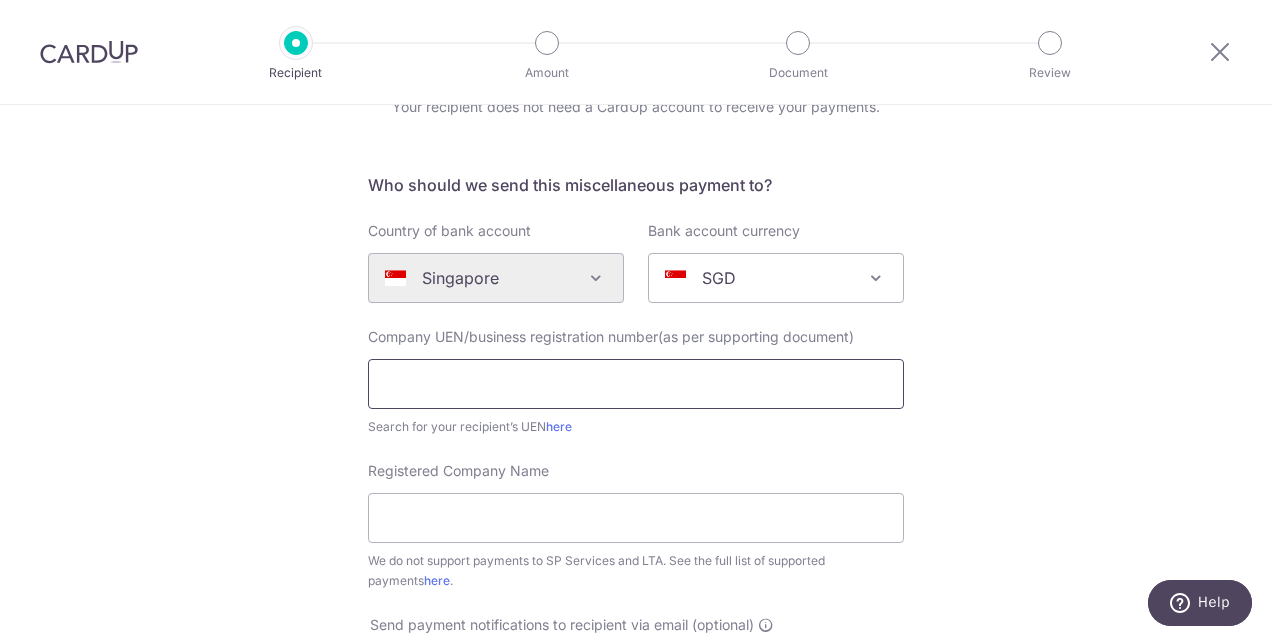 click at bounding box center [636, 384] 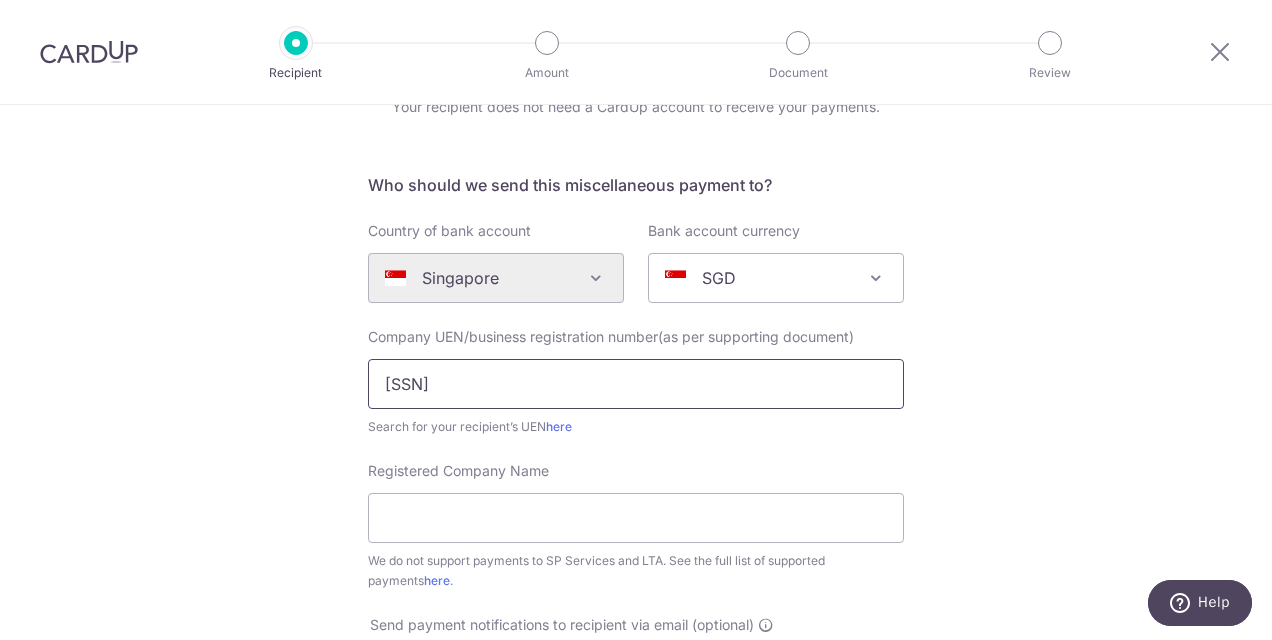 type on "S8577041A" 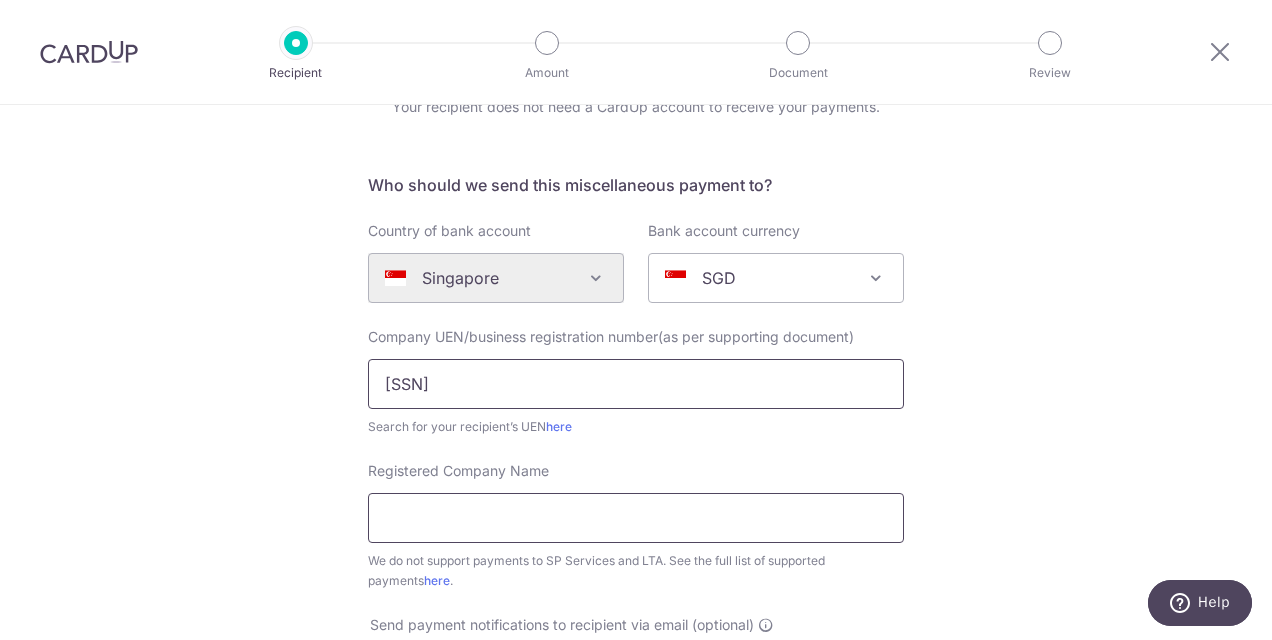 type on "[FIRST] [LAST] Guitars" 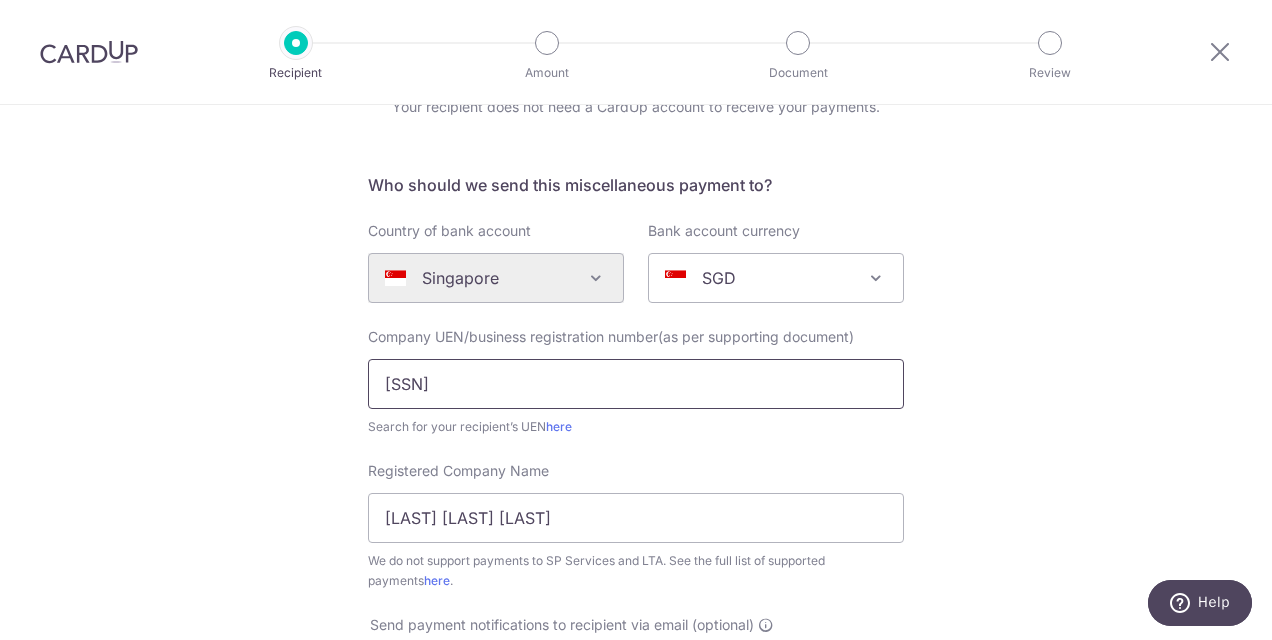 type on "surathgodfrey@gmail.com" 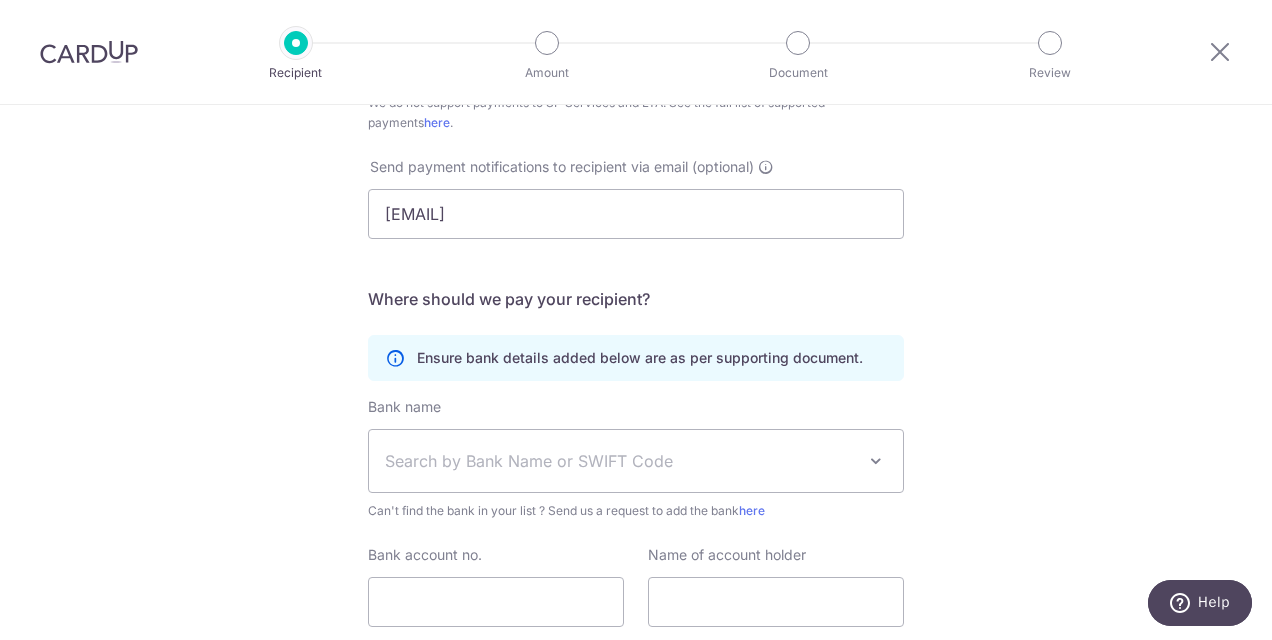 scroll, scrollTop: 600, scrollLeft: 0, axis: vertical 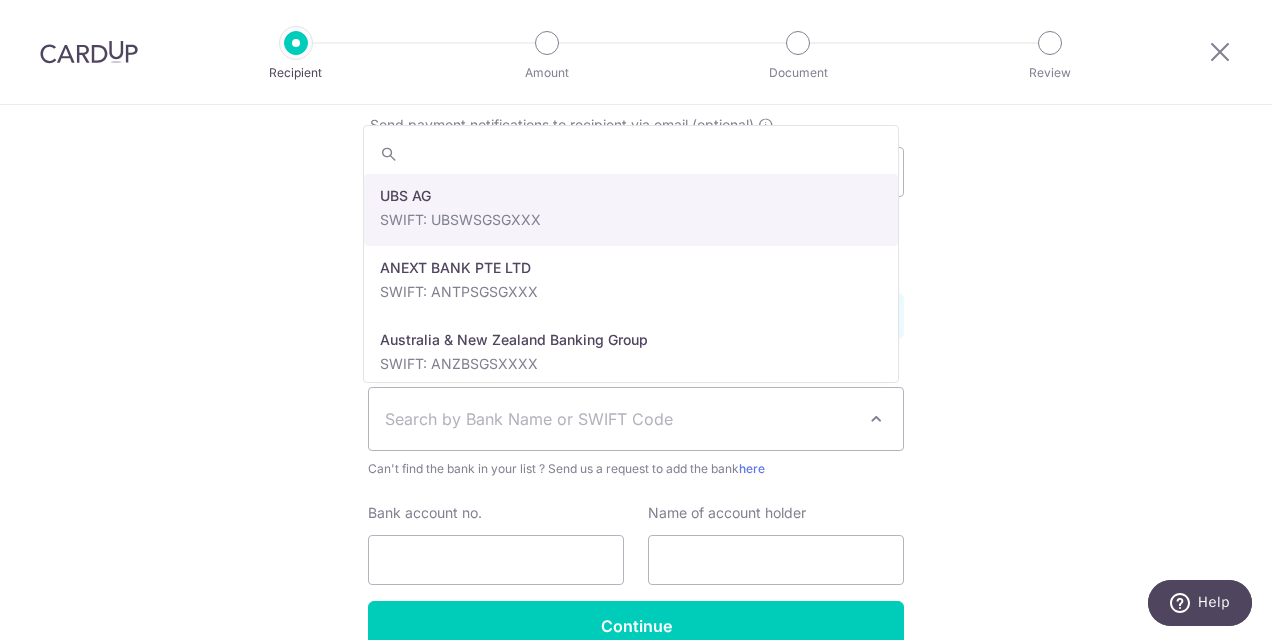 click on "Search by Bank Name or SWIFT Code" at bounding box center [620, 419] 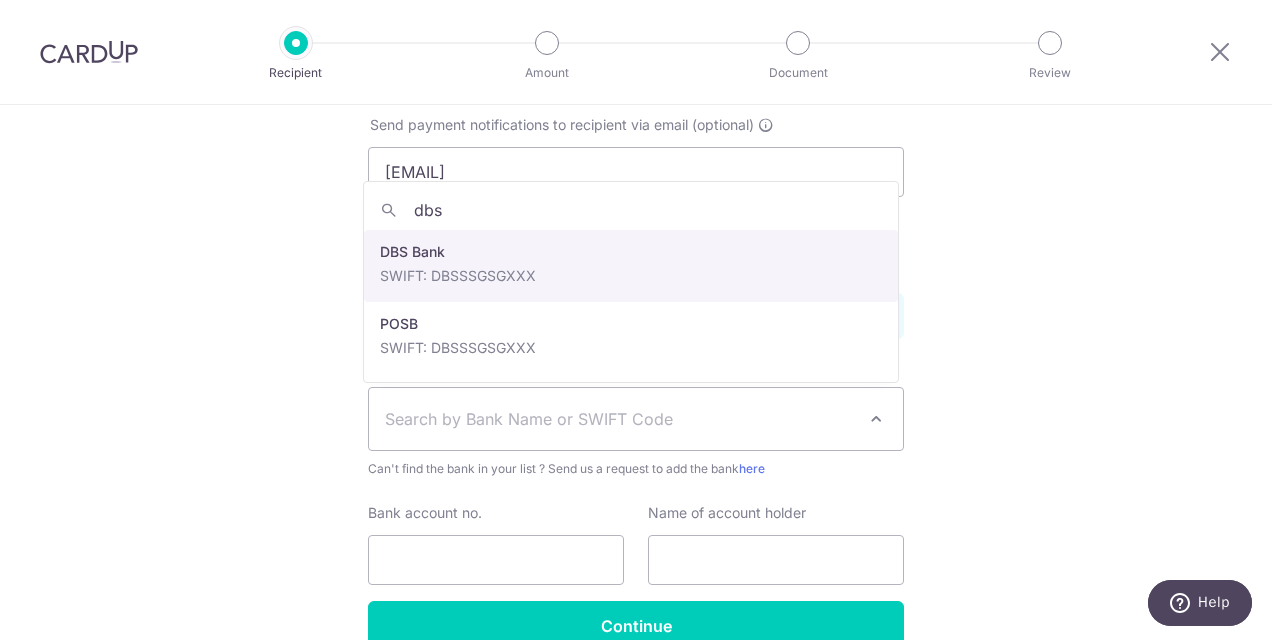 type on "dbs" 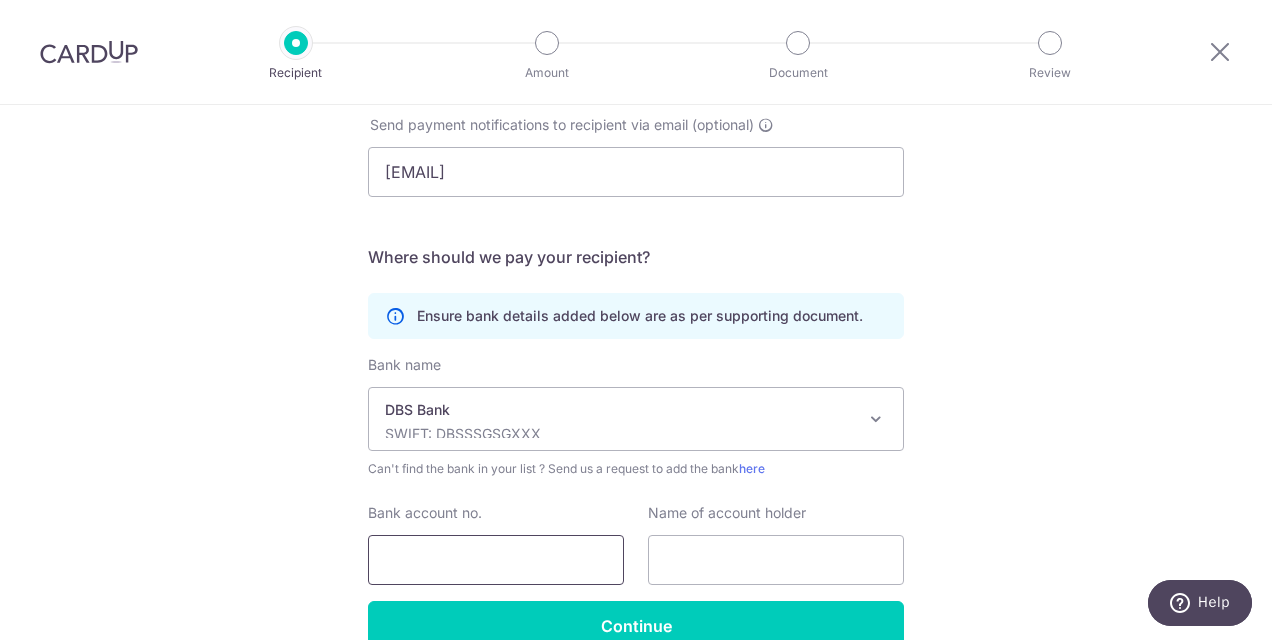 click on "Bank account no." at bounding box center (496, 560) 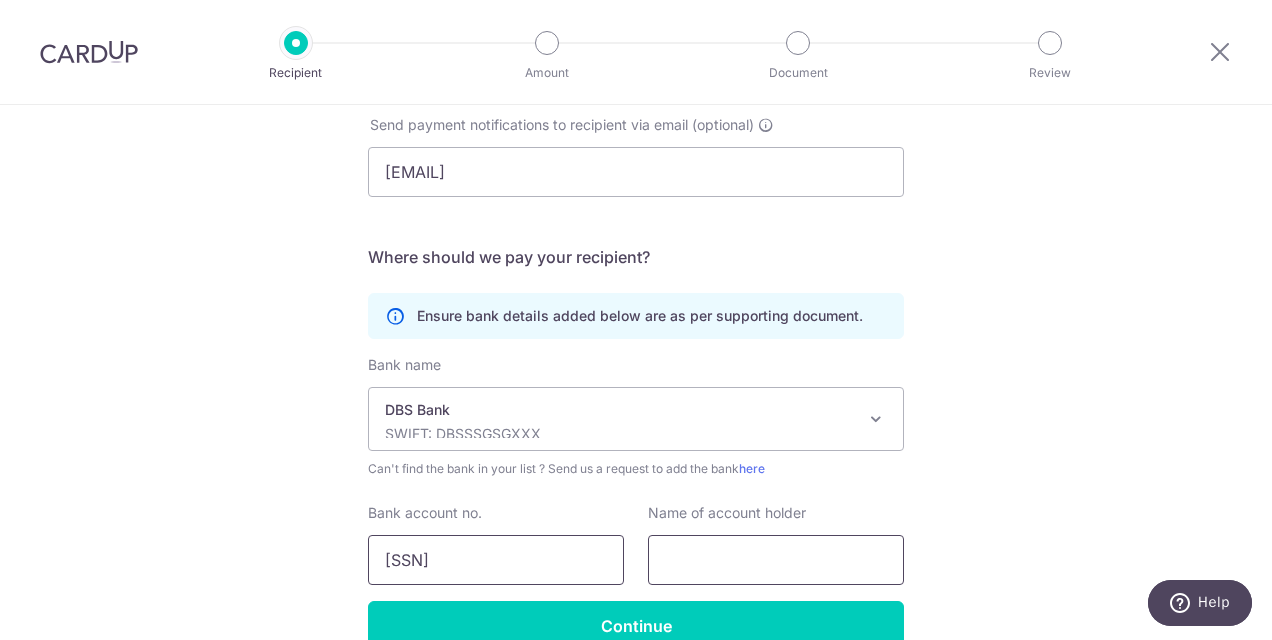type on "0083039392" 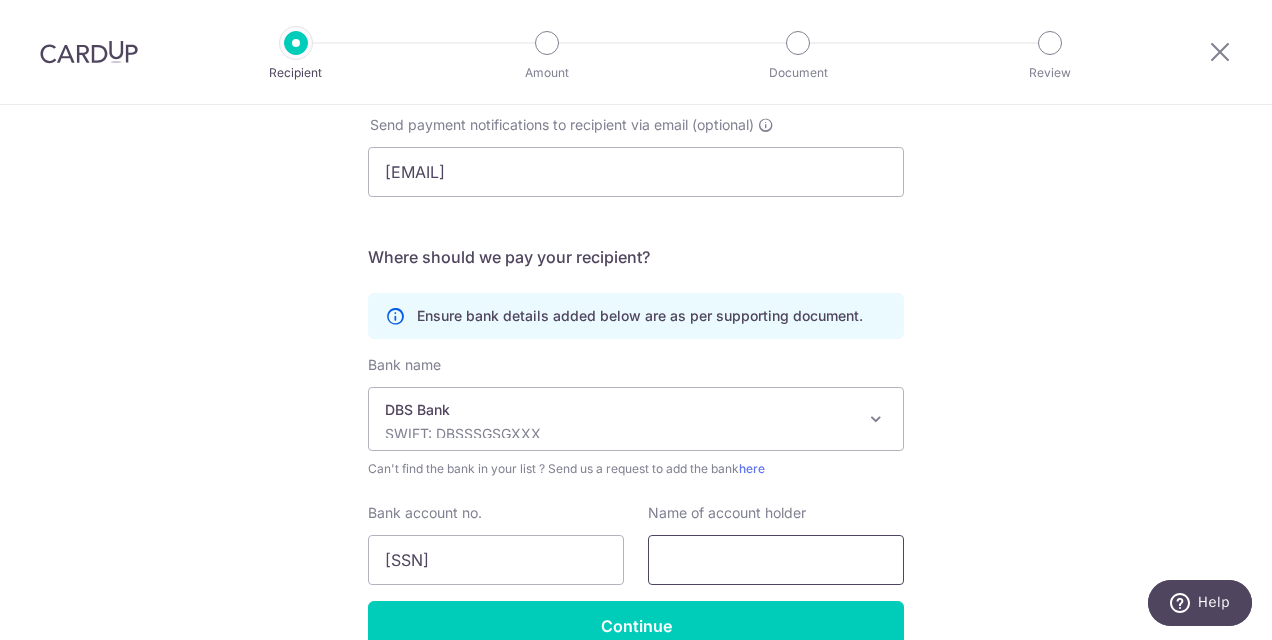 click at bounding box center (776, 560) 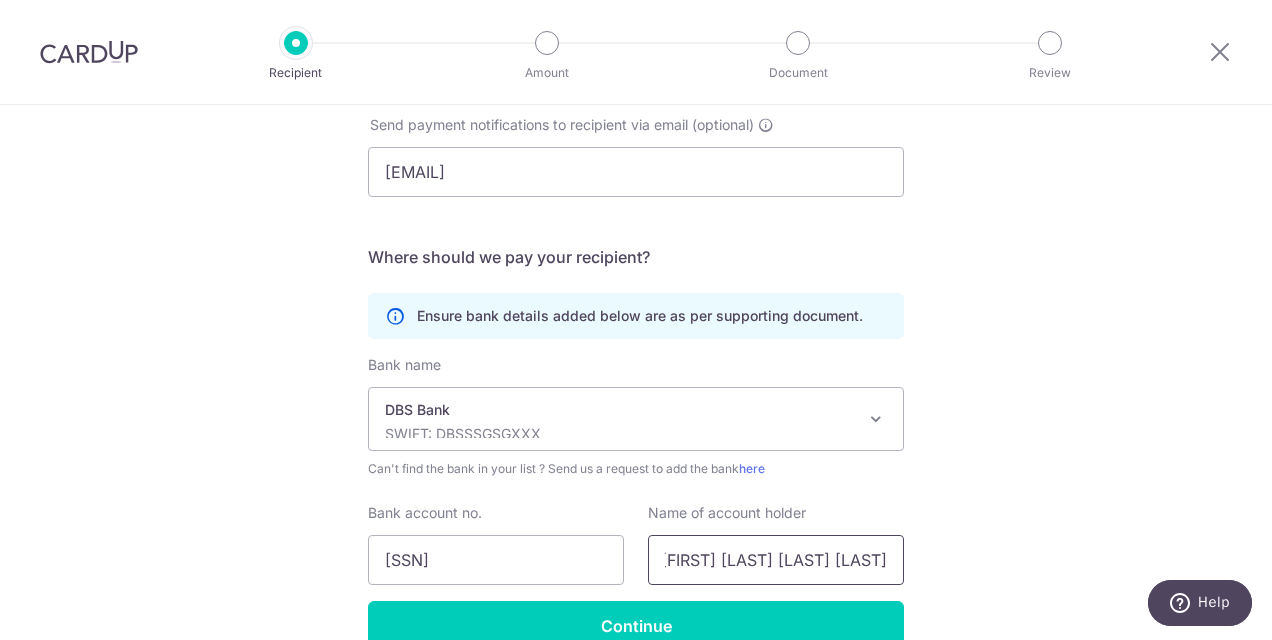 scroll, scrollTop: 0, scrollLeft: 53, axis: horizontal 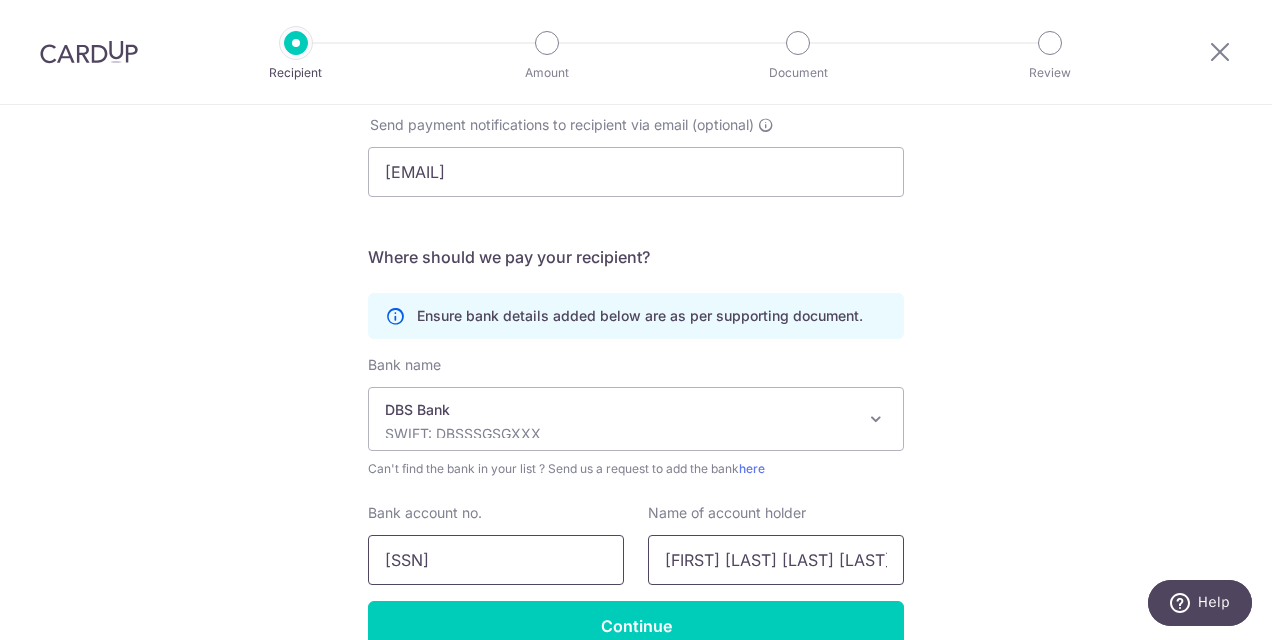 drag, startPoint x: 754, startPoint y: 558, endPoint x: 532, endPoint y: 558, distance: 222 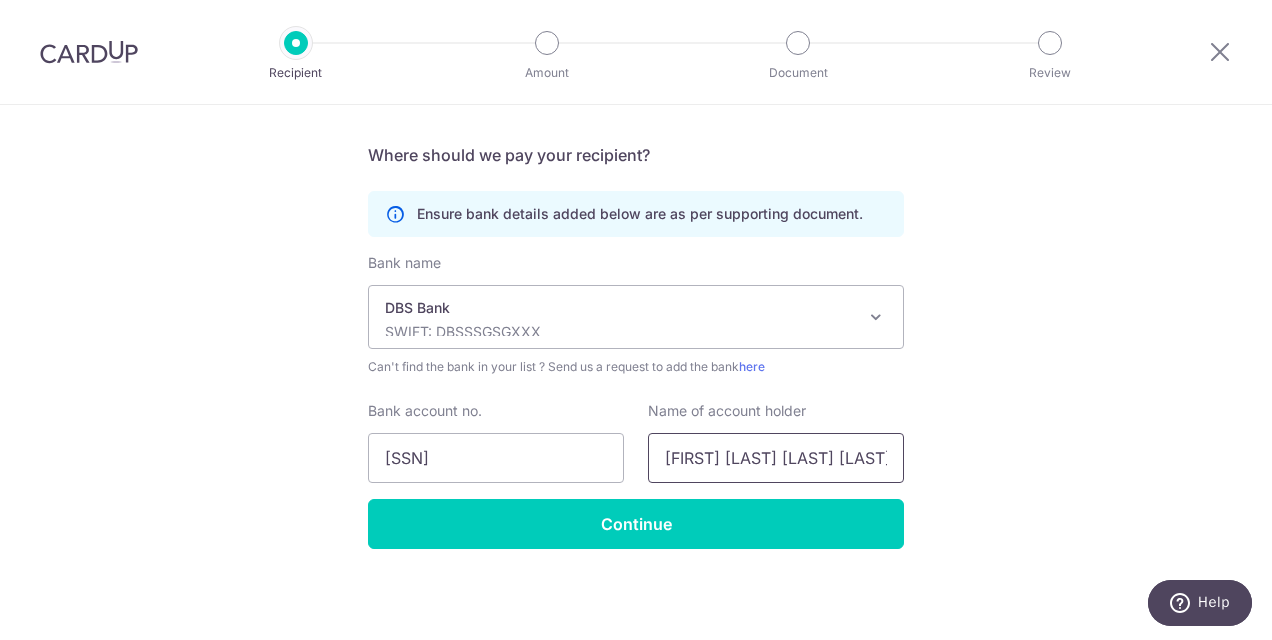 scroll, scrollTop: 703, scrollLeft: 0, axis: vertical 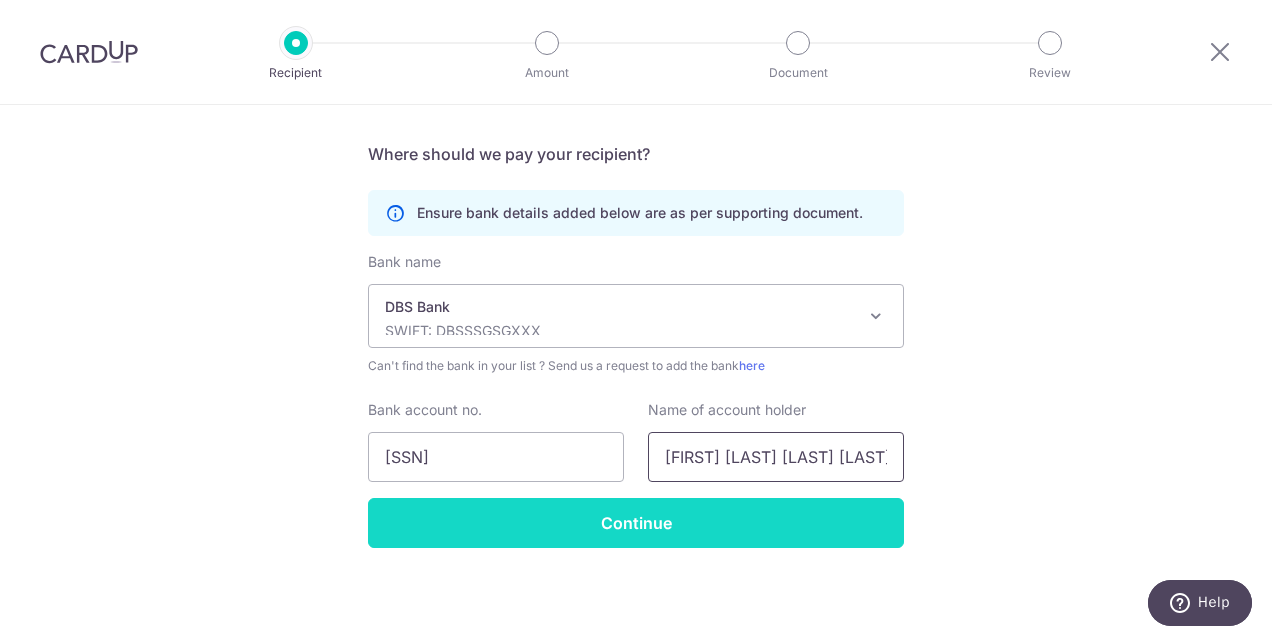 type on "Surath Godfrey Bernard Punchihewa" 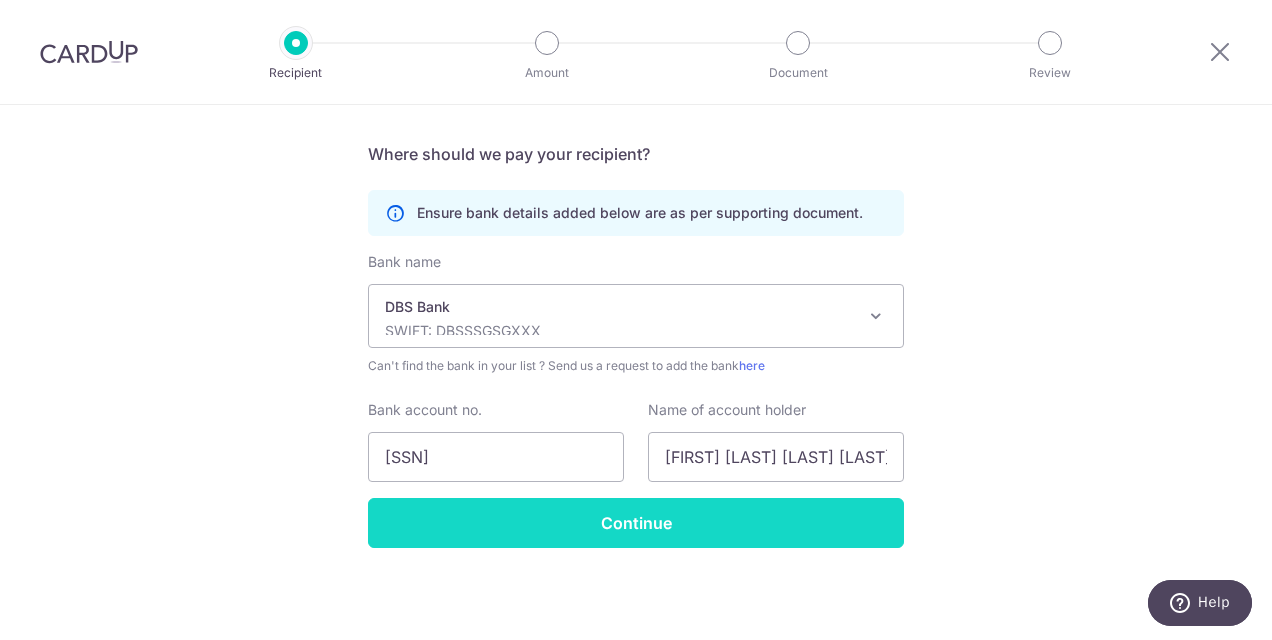 click on "Continue" at bounding box center [636, 523] 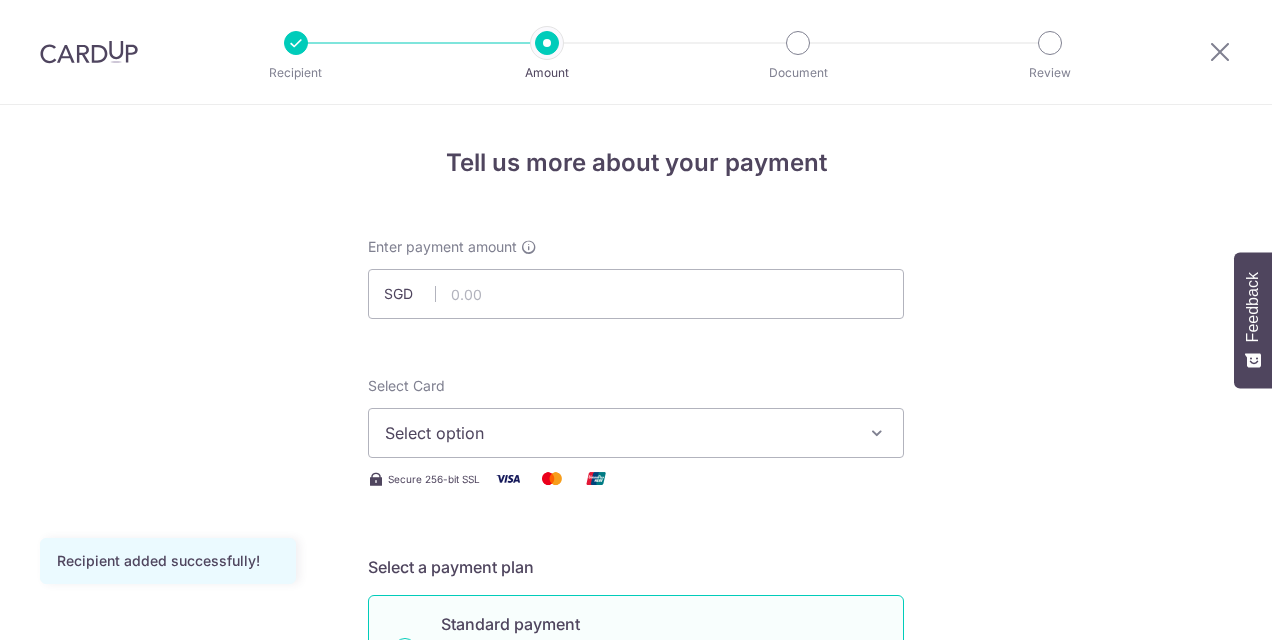 scroll, scrollTop: 0, scrollLeft: 0, axis: both 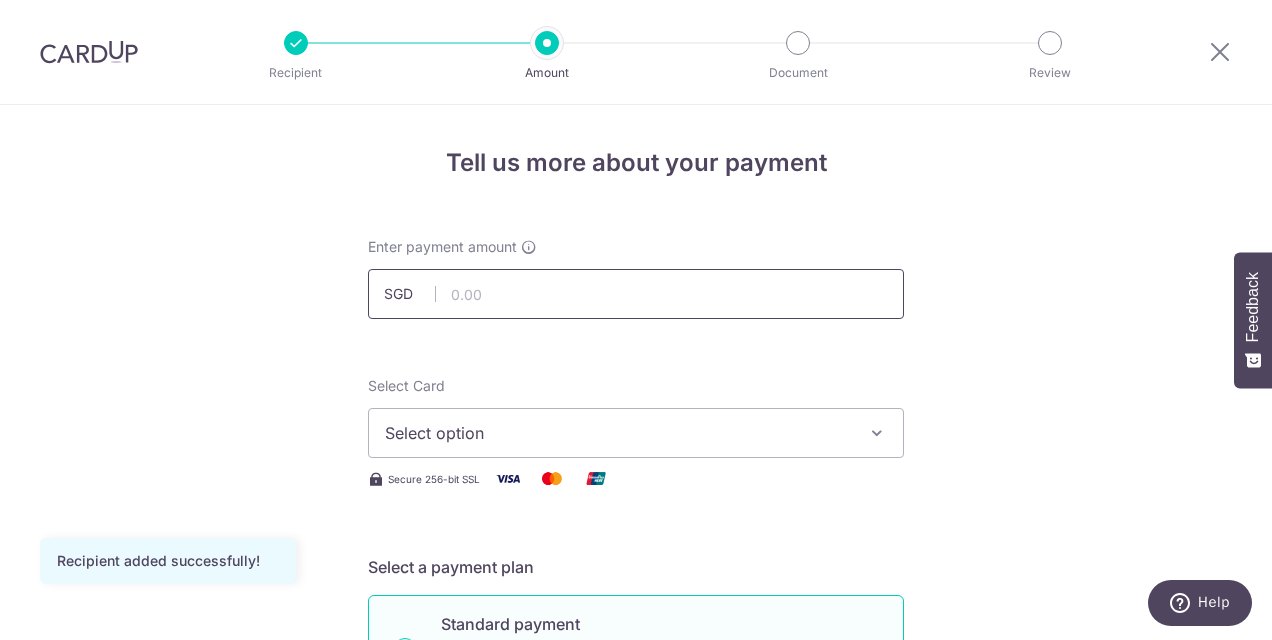 click at bounding box center (636, 294) 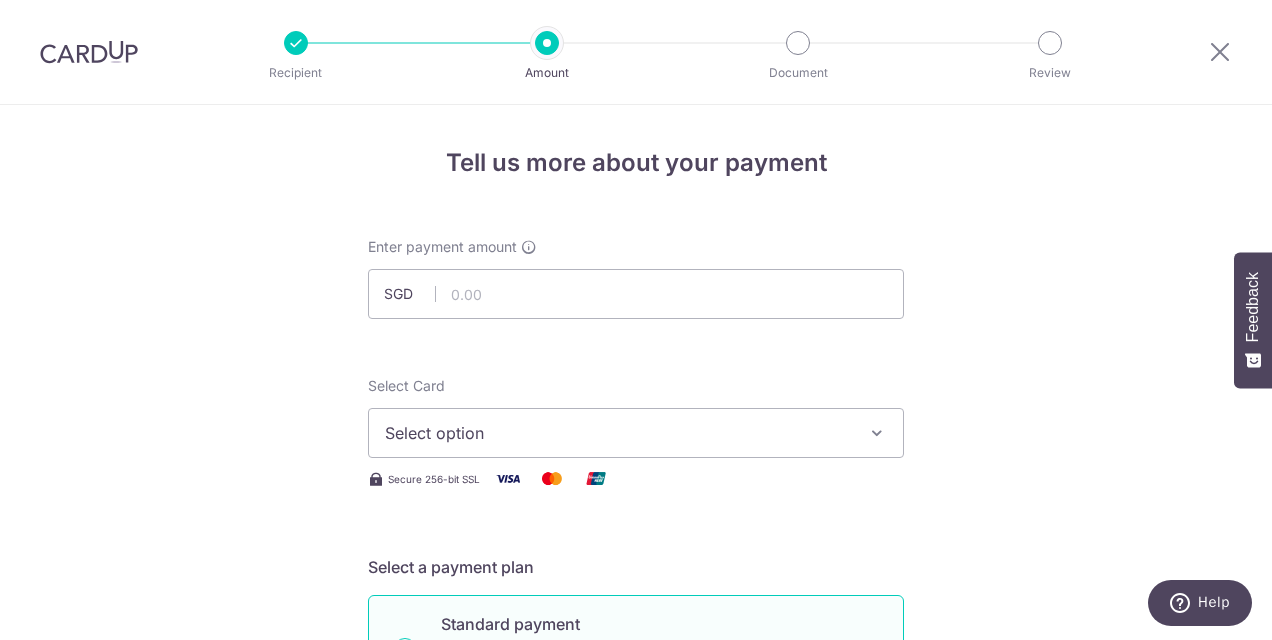 click on "Tell us more about your payment
Enter payment amount
SGD
Recipient added successfully!
Select Card
Select option
Add credit card
Your Cards
**** [LAST_FOUR_DIGITS]
**** [LAST_FOUR_DIGITS]
**** [LAST_FOUR_DIGITS]
Secure 256-bit SSL
Text
New card details" at bounding box center (636, 1009) 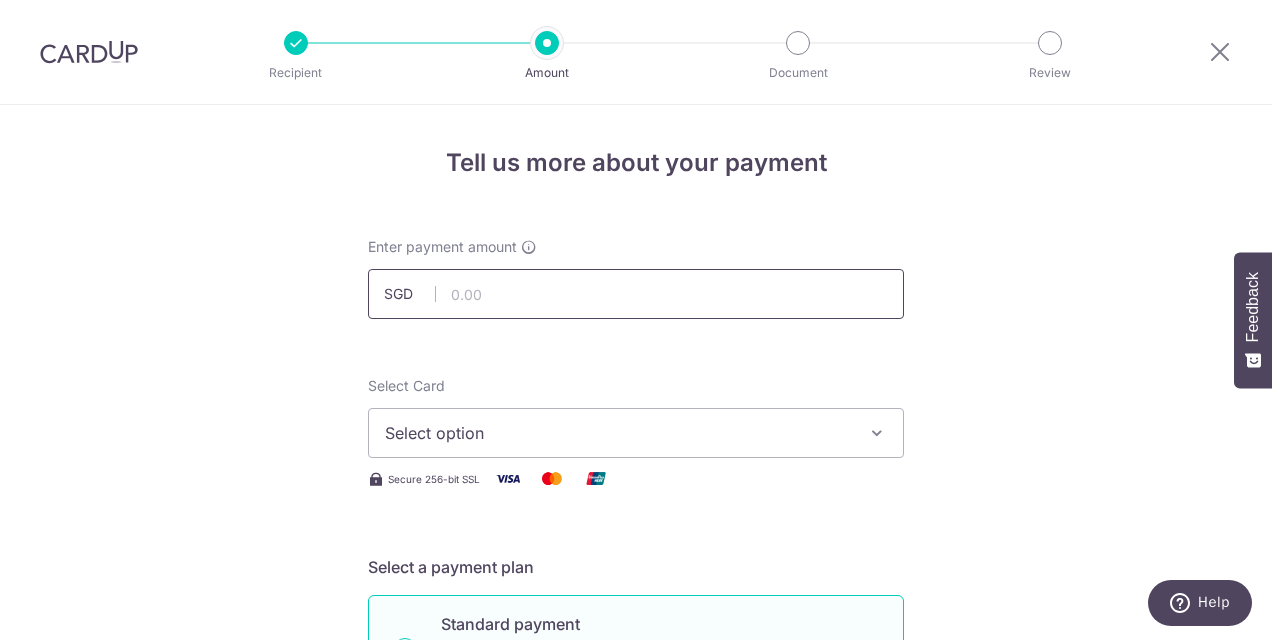 click at bounding box center [636, 294] 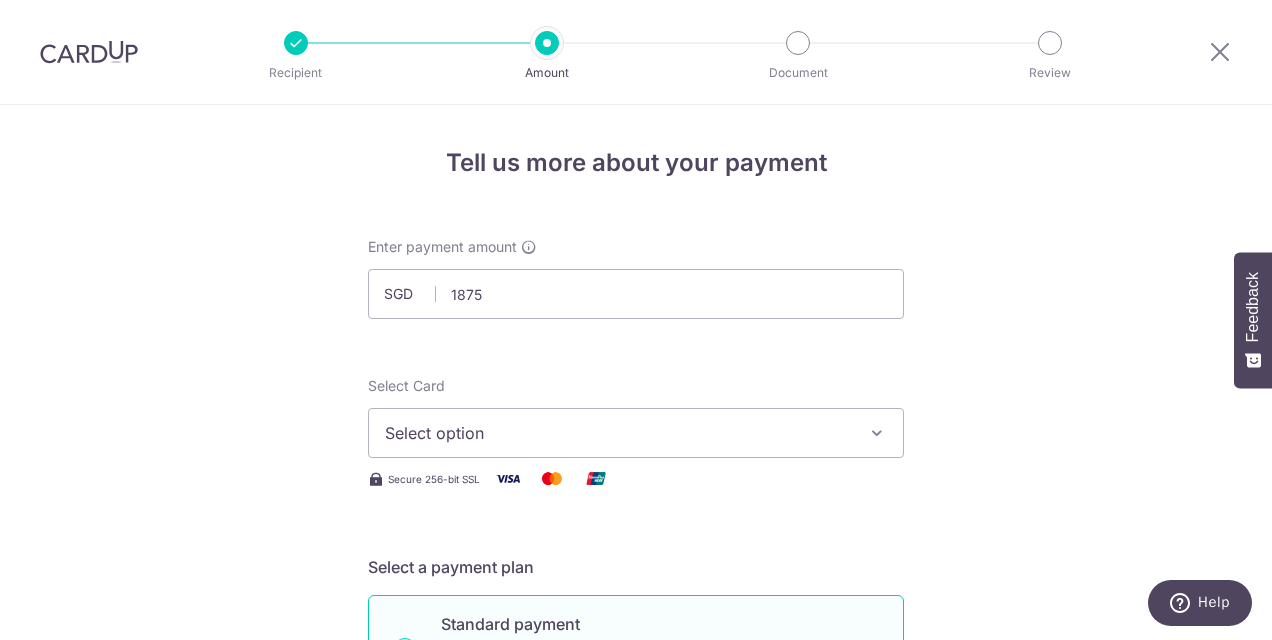 type on "1,875.00" 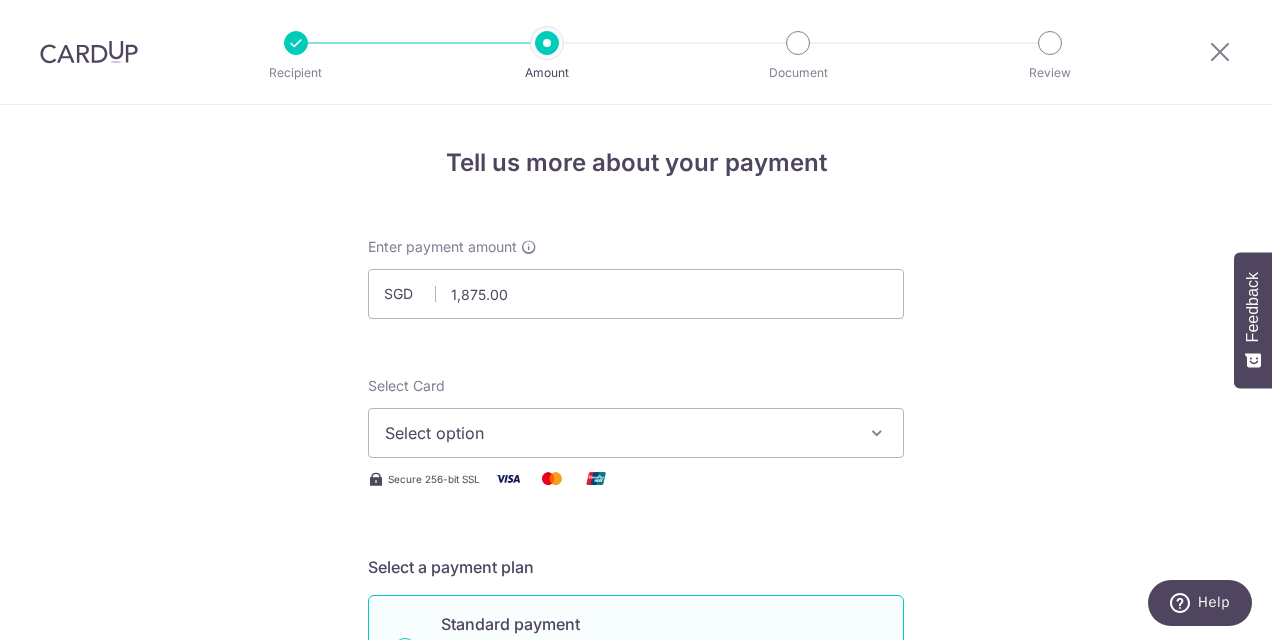 click on "Select option" at bounding box center (636, 433) 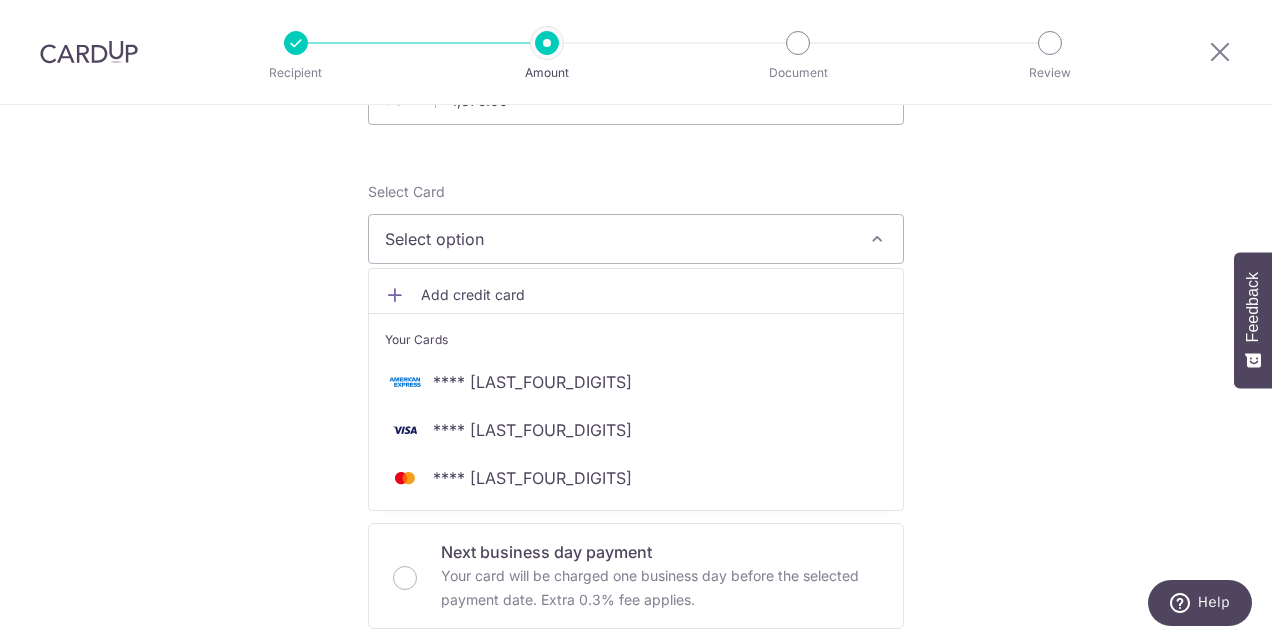 scroll, scrollTop: 200, scrollLeft: 0, axis: vertical 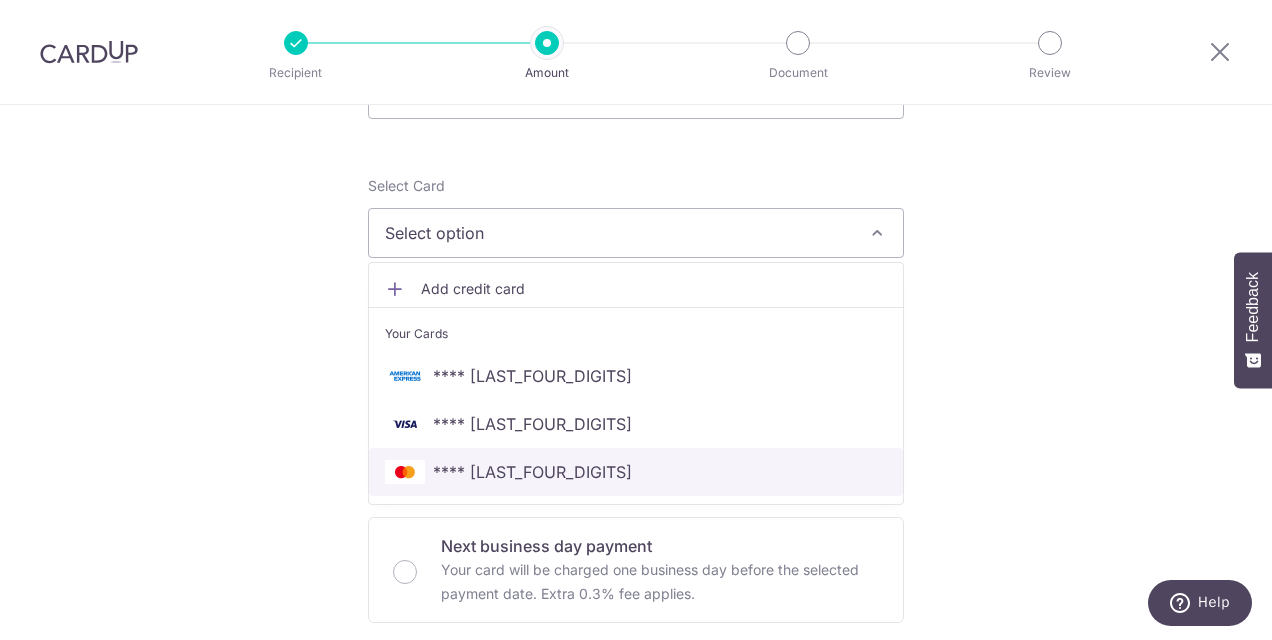 click on "**** 1052" at bounding box center [532, 472] 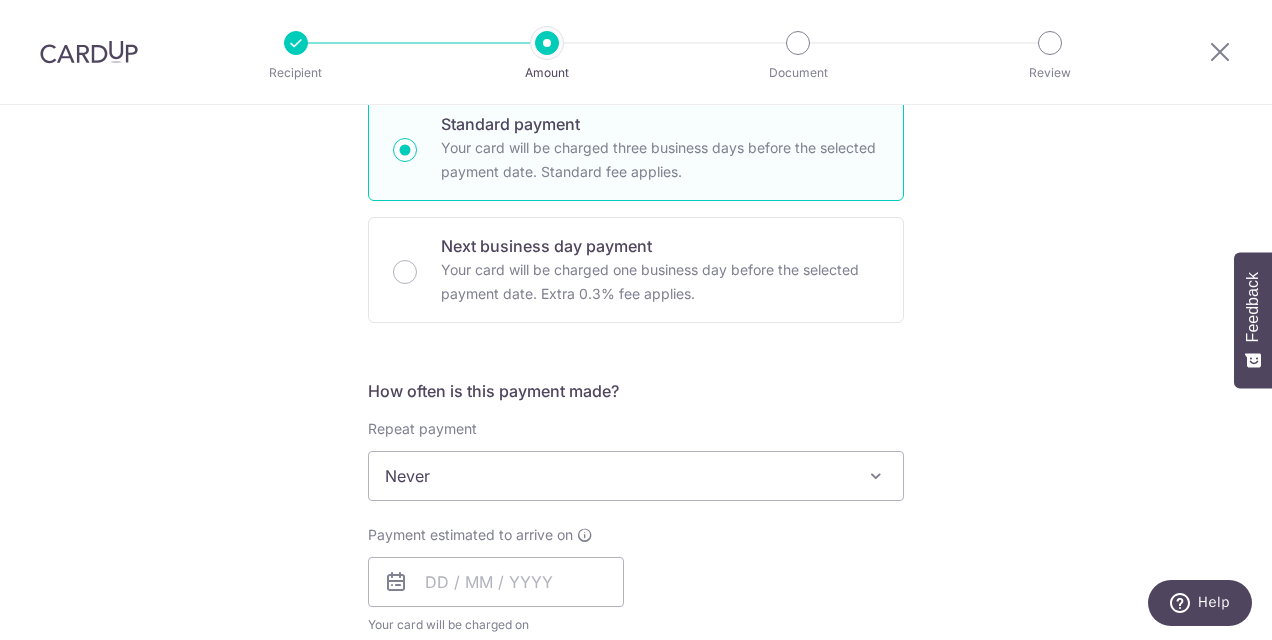 scroll, scrollTop: 600, scrollLeft: 0, axis: vertical 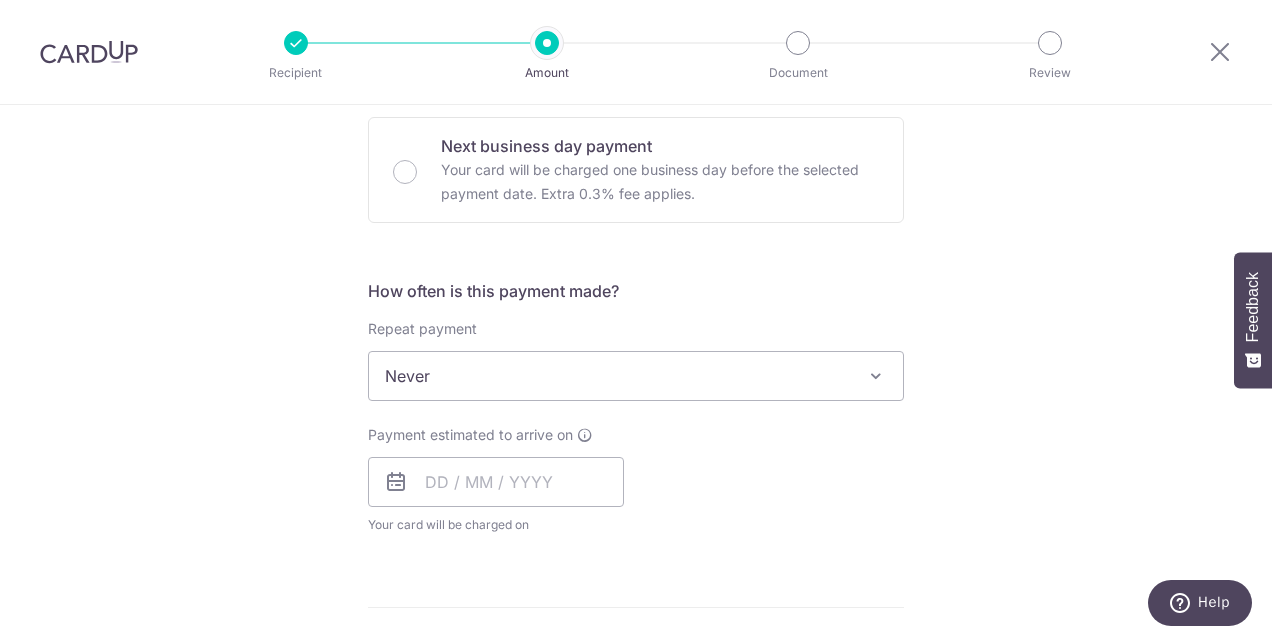 click on "Never" at bounding box center (636, 376) 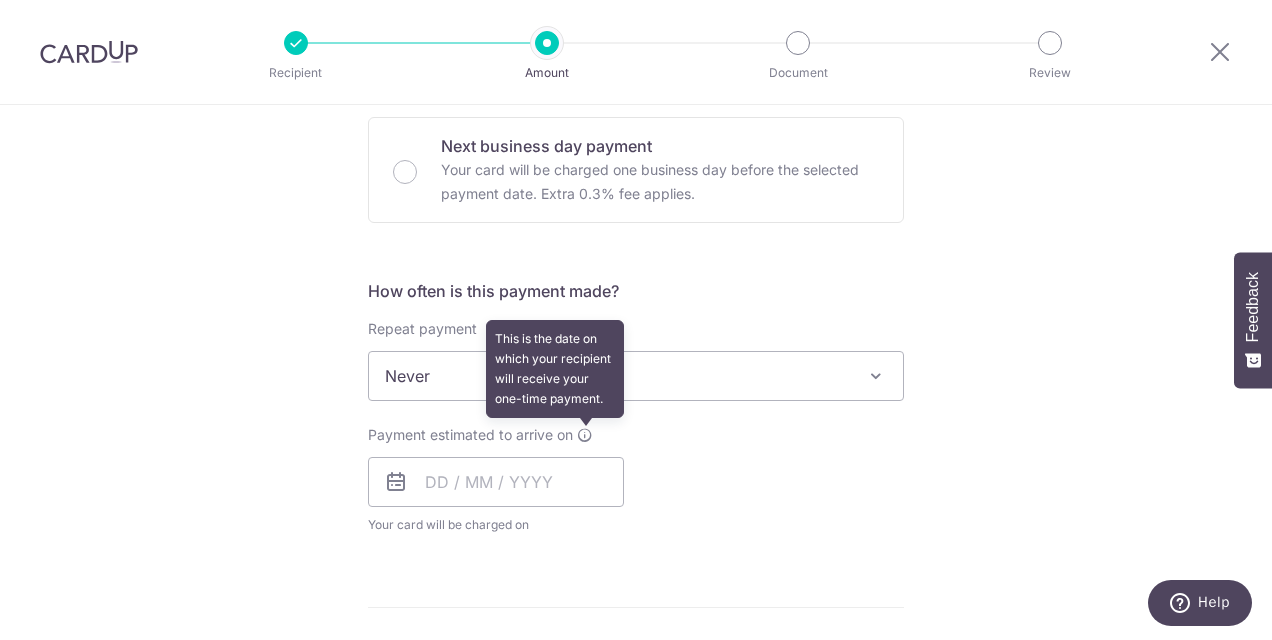 click at bounding box center [585, 435] 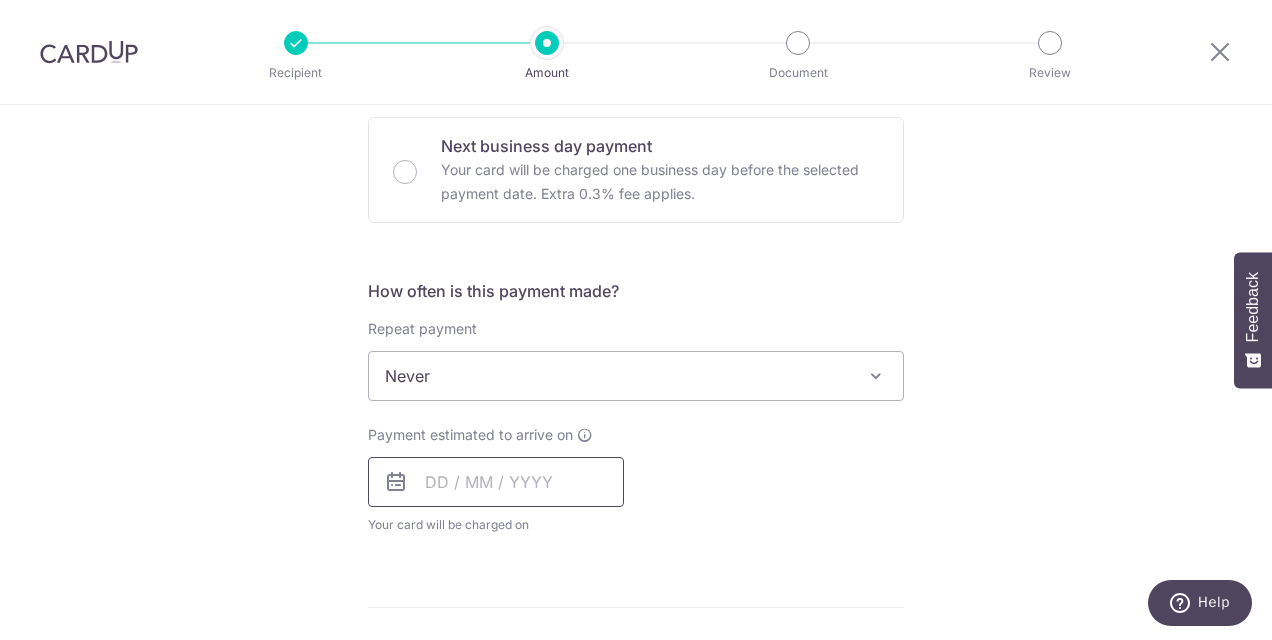 click at bounding box center (496, 482) 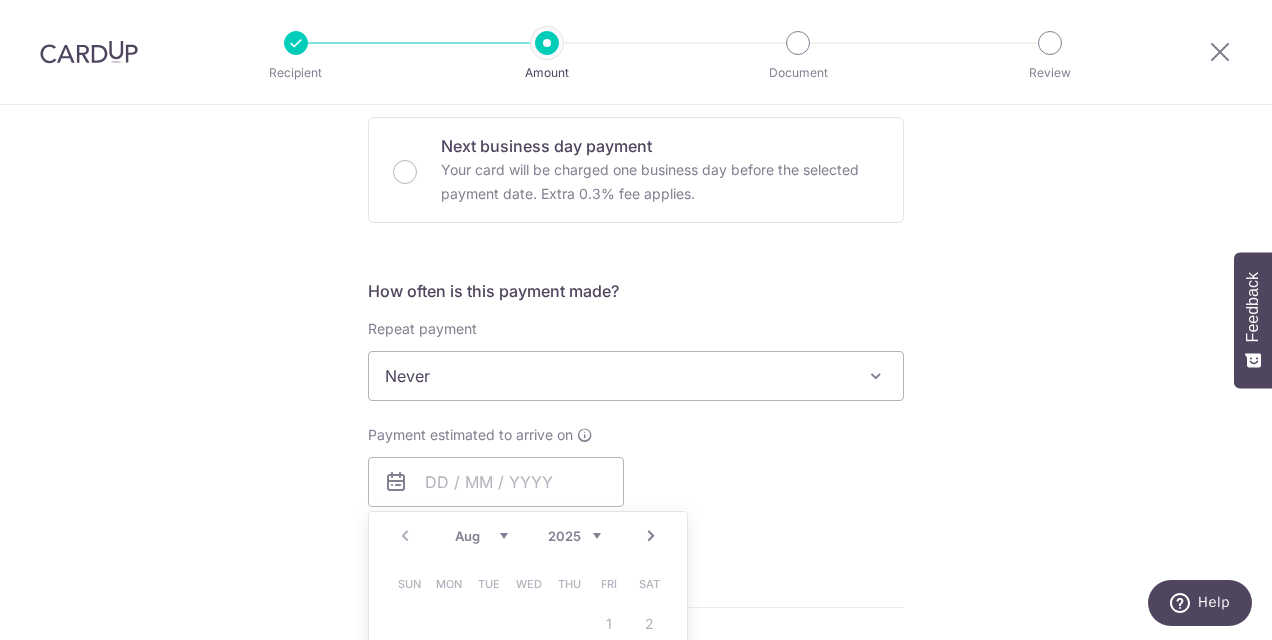 click on "Payment estimated to arrive on
Prev Next Aug Sep Oct Nov Dec 2025 2026 2027 2028 2029 2030 2031 2032 2033 2034 2035 Sun Mon Tue Wed Thu Fri Sat           1 2 3 4 5 6 7 8 9 10 11 12 13 14 15 16 17 18 19 20 21 22 23 24 25 26 27 28 29 30 31             Why are some dates not available?
Your card will be charged on   for the first payment
* If your payment is funded by  9:00am SGT on Monday 04/08/2025
04/08/2025
No. of Payments" at bounding box center (636, 480) 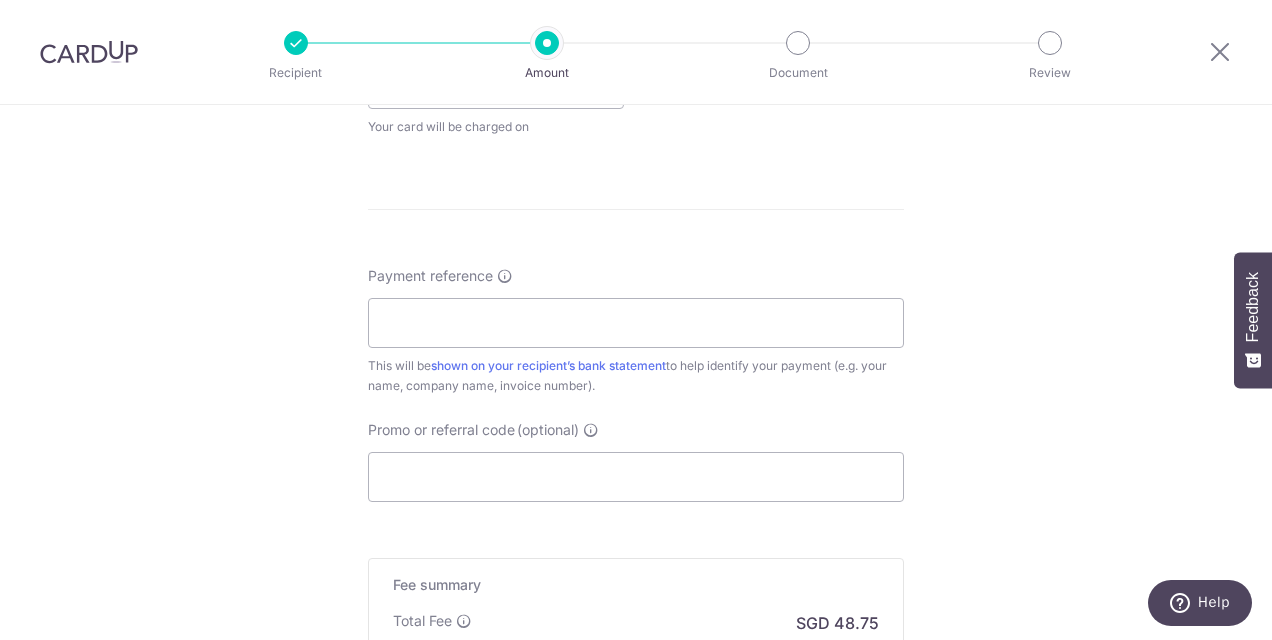 scroll, scrollTop: 1100, scrollLeft: 0, axis: vertical 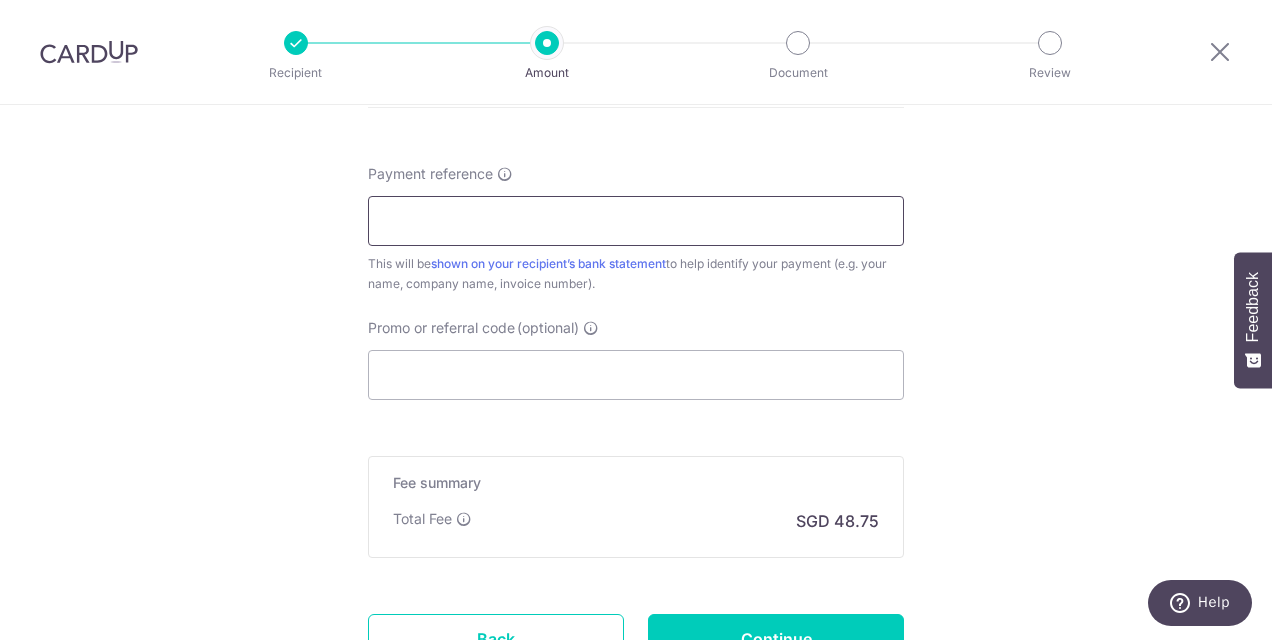 click on "Payment reference" at bounding box center (636, 221) 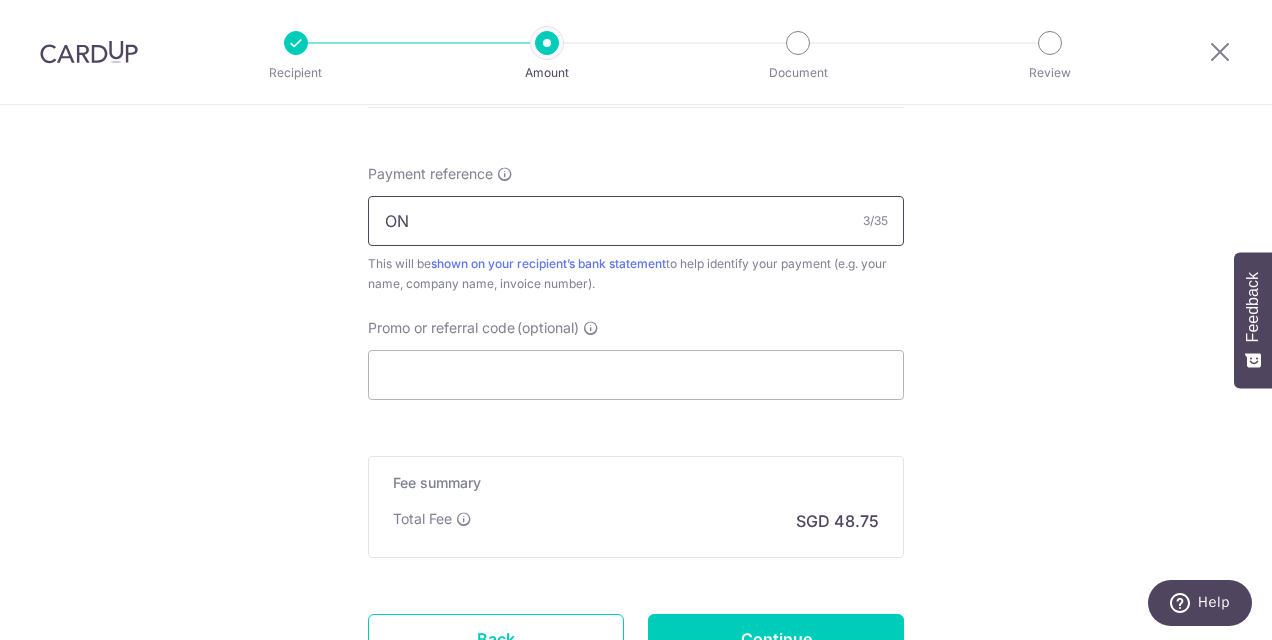 type on "O" 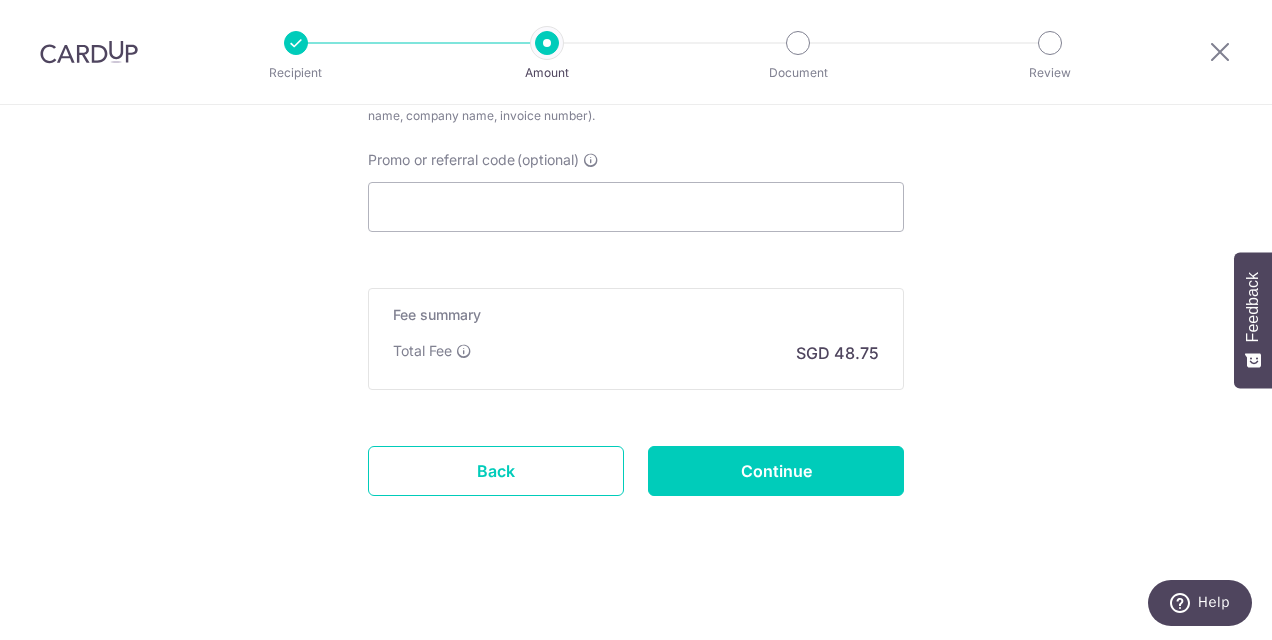 scroll, scrollTop: 1270, scrollLeft: 0, axis: vertical 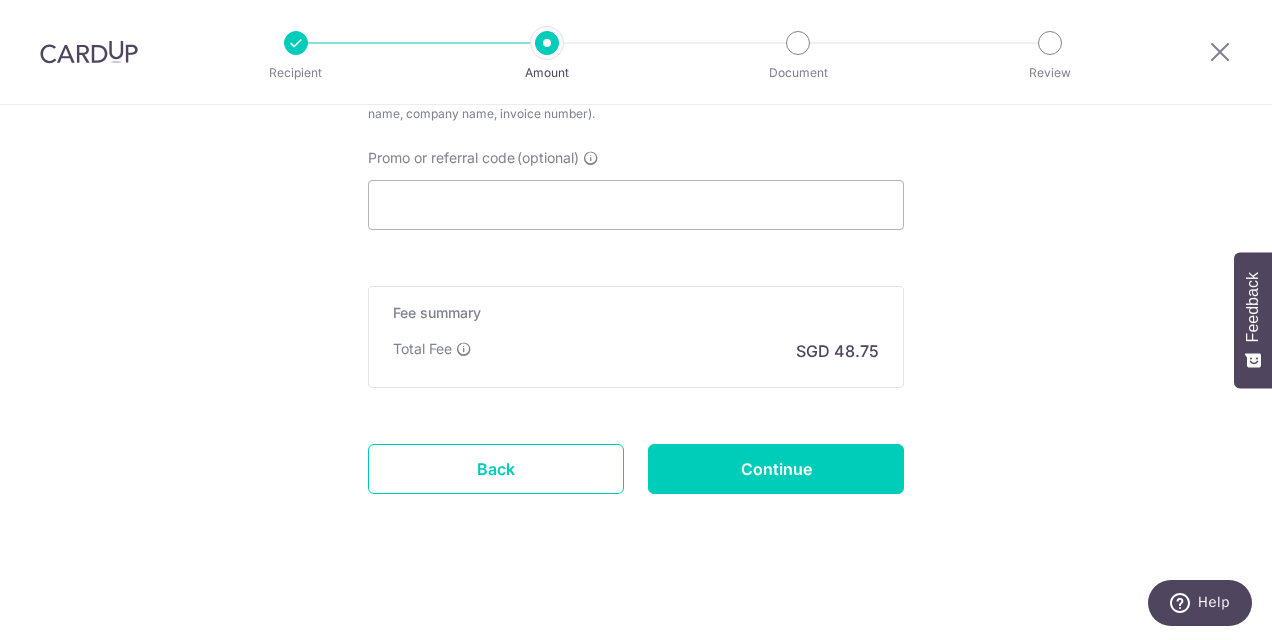 type on "INV29542" 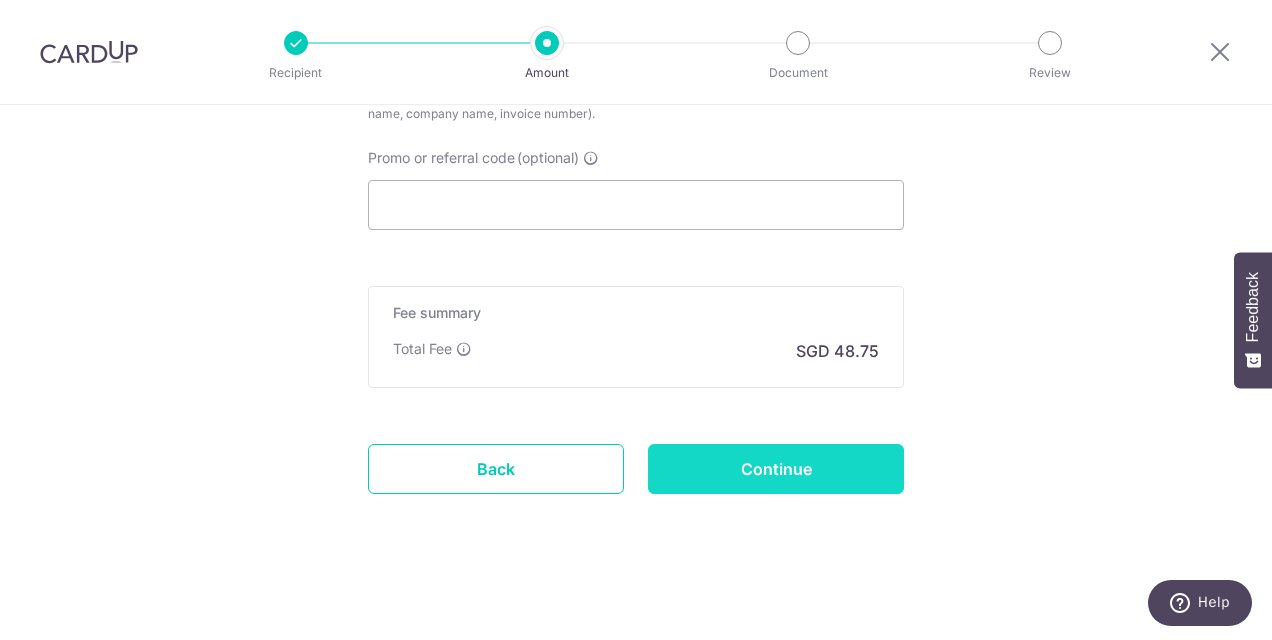 click on "Continue" at bounding box center [776, 469] 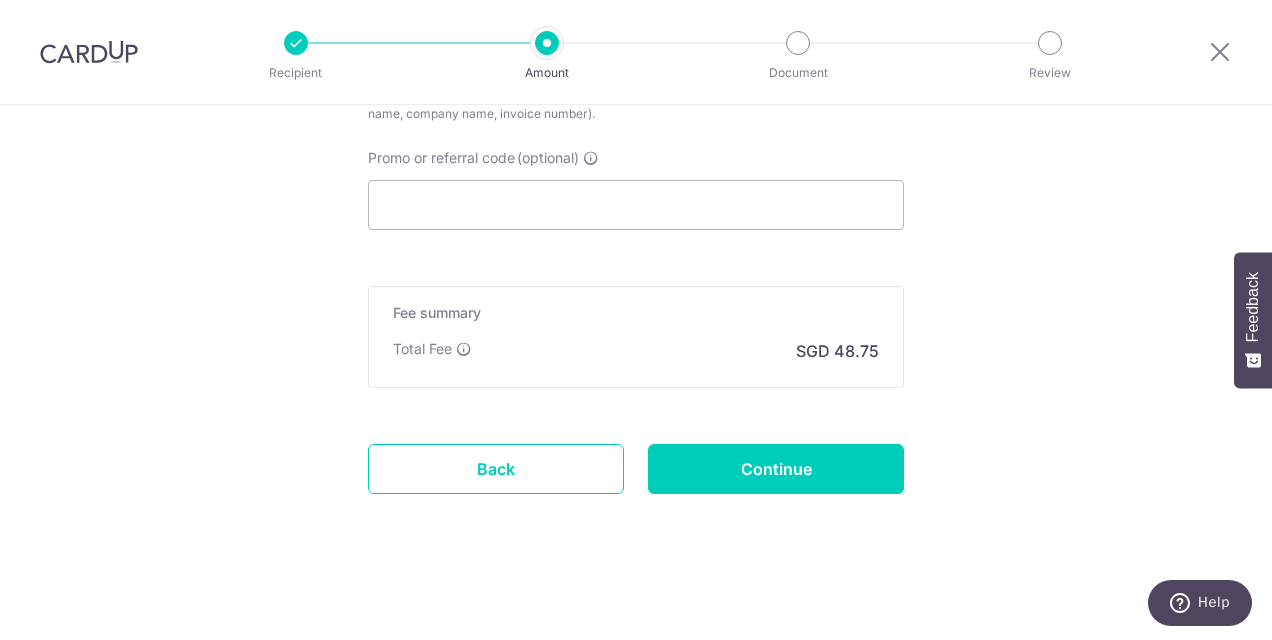 type on "Create Schedule" 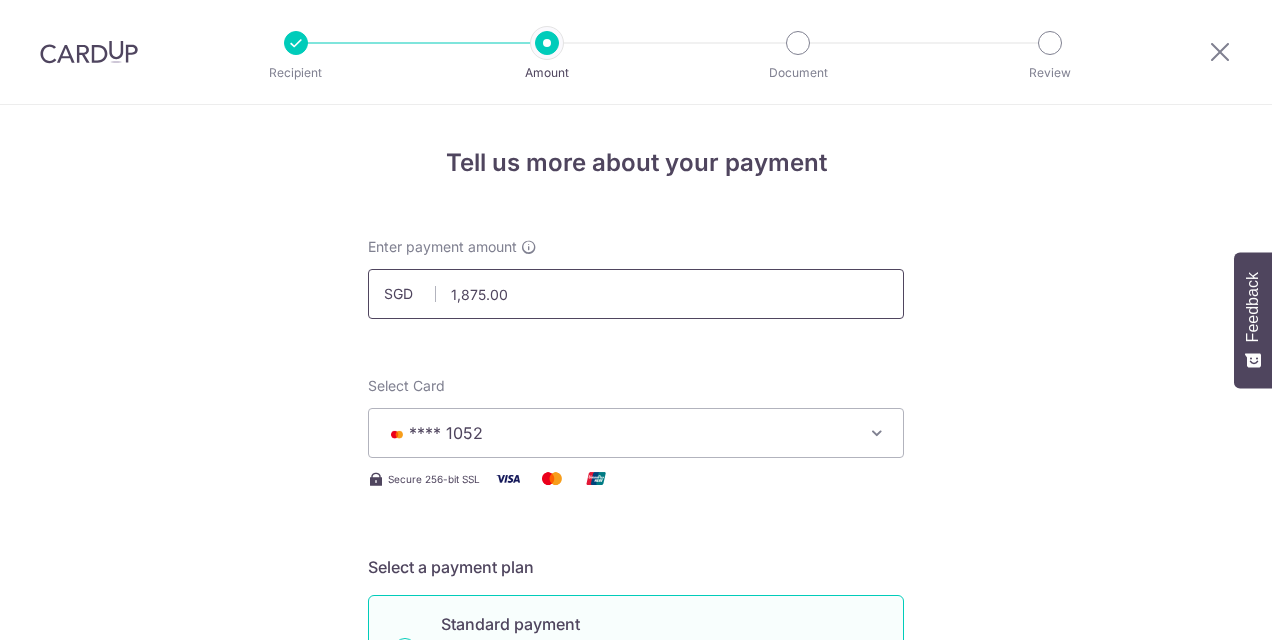 scroll, scrollTop: 0, scrollLeft: 0, axis: both 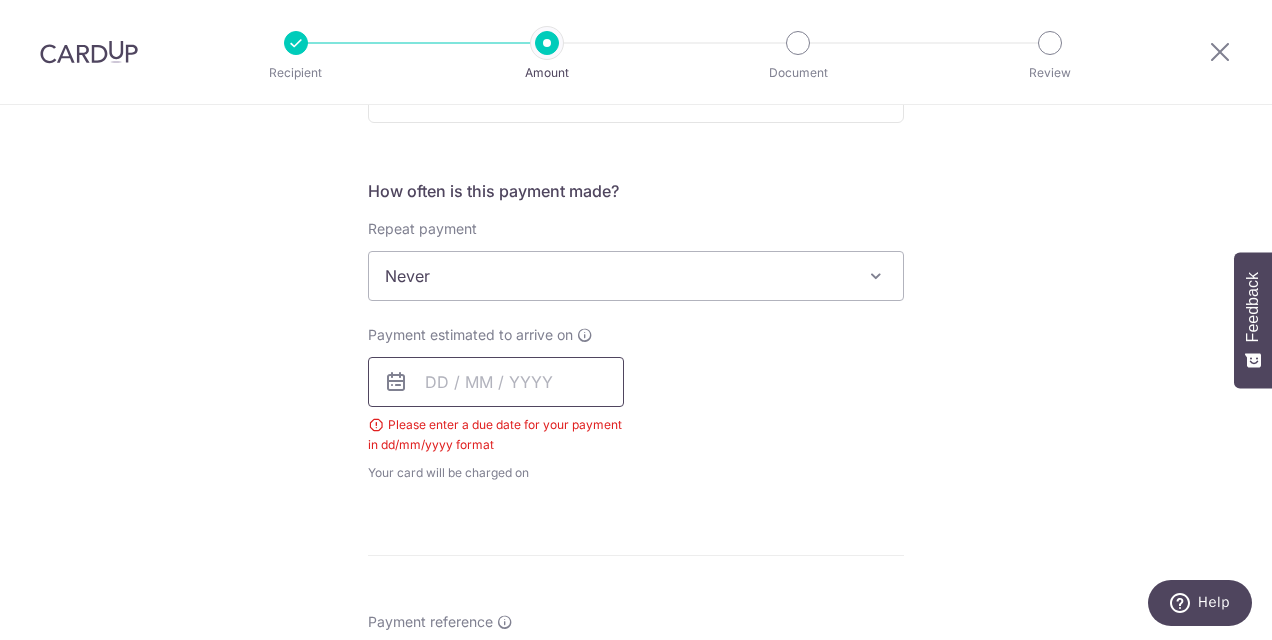 click at bounding box center (496, 382) 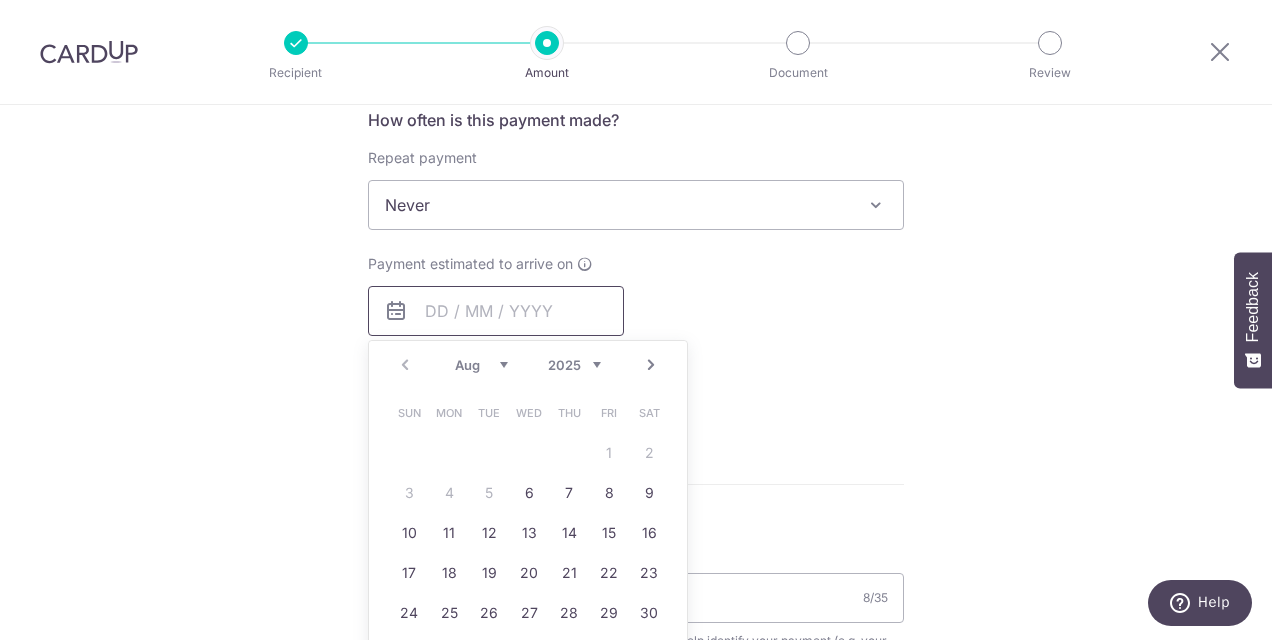scroll, scrollTop: 800, scrollLeft: 0, axis: vertical 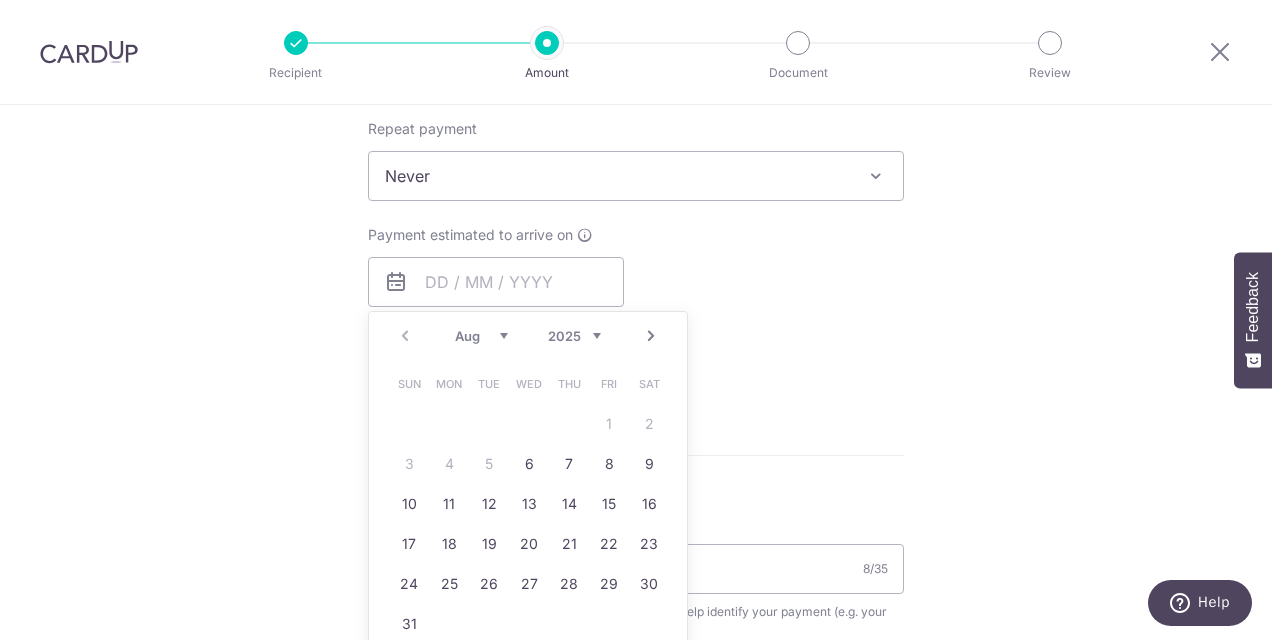 click on "Sun Mon Tue Wed Thu Fri Sat           1 2 3 4 5 6 7 8 9 10 11 12 13 14 15 16 17 18 19 20 21 22 23 24 25 26 27 28 29 30 31" at bounding box center (529, 504) 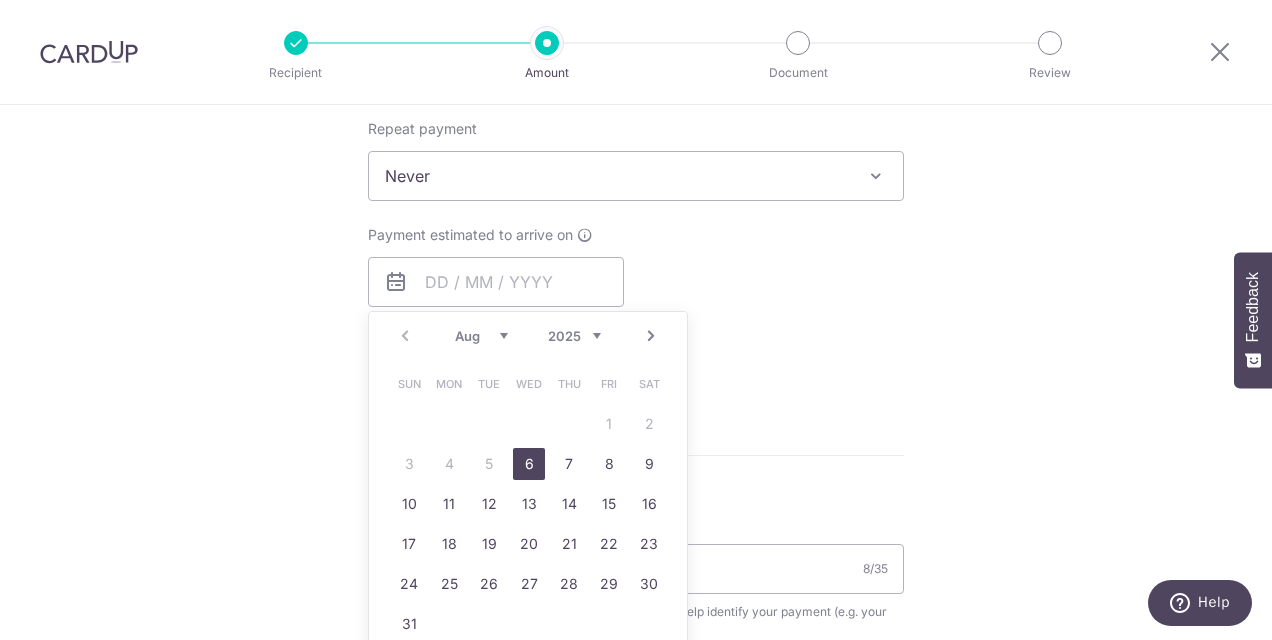 click on "6" at bounding box center (529, 464) 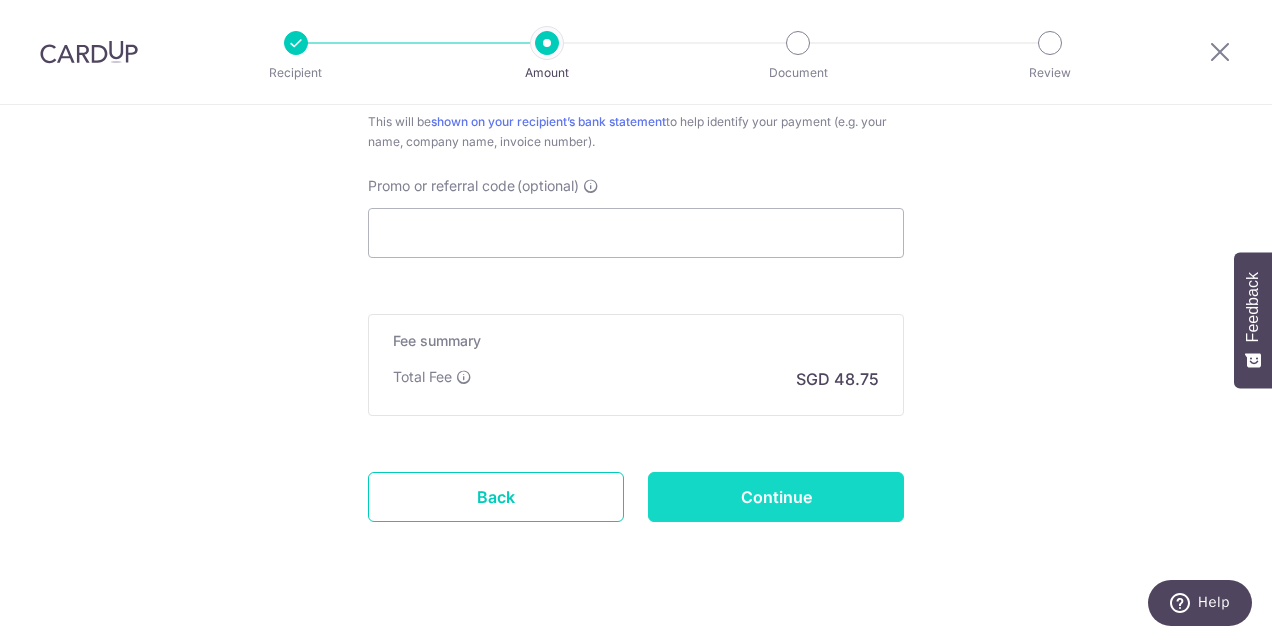 scroll, scrollTop: 1351, scrollLeft: 0, axis: vertical 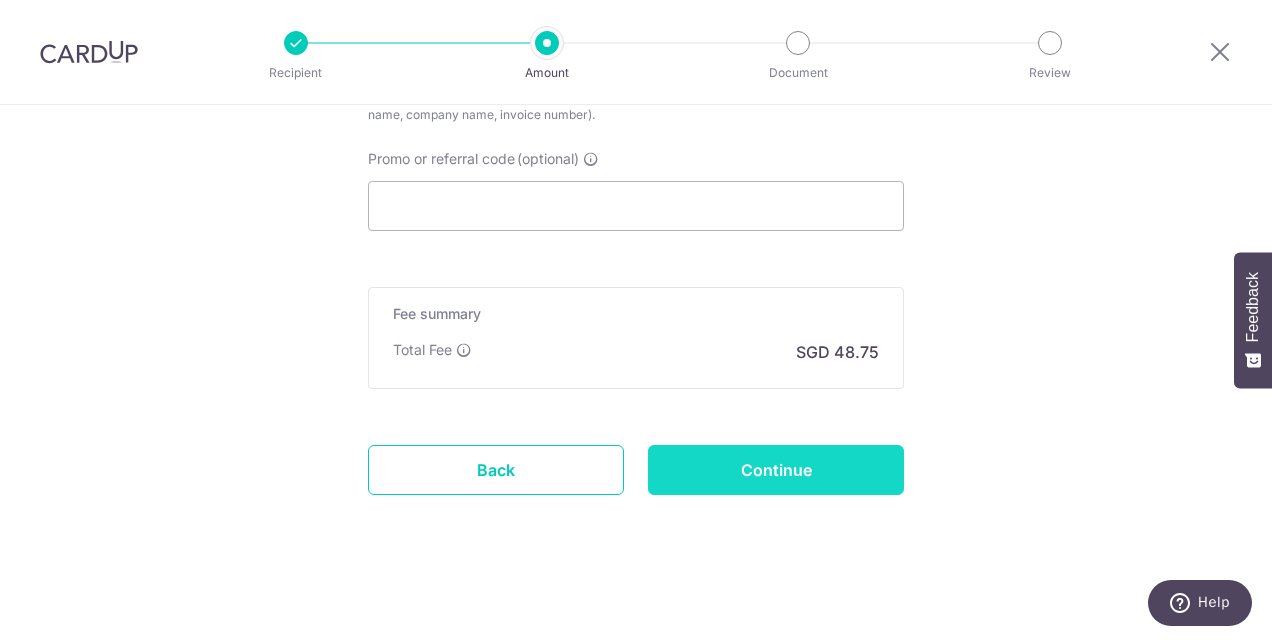 click on "Continue" at bounding box center (776, 470) 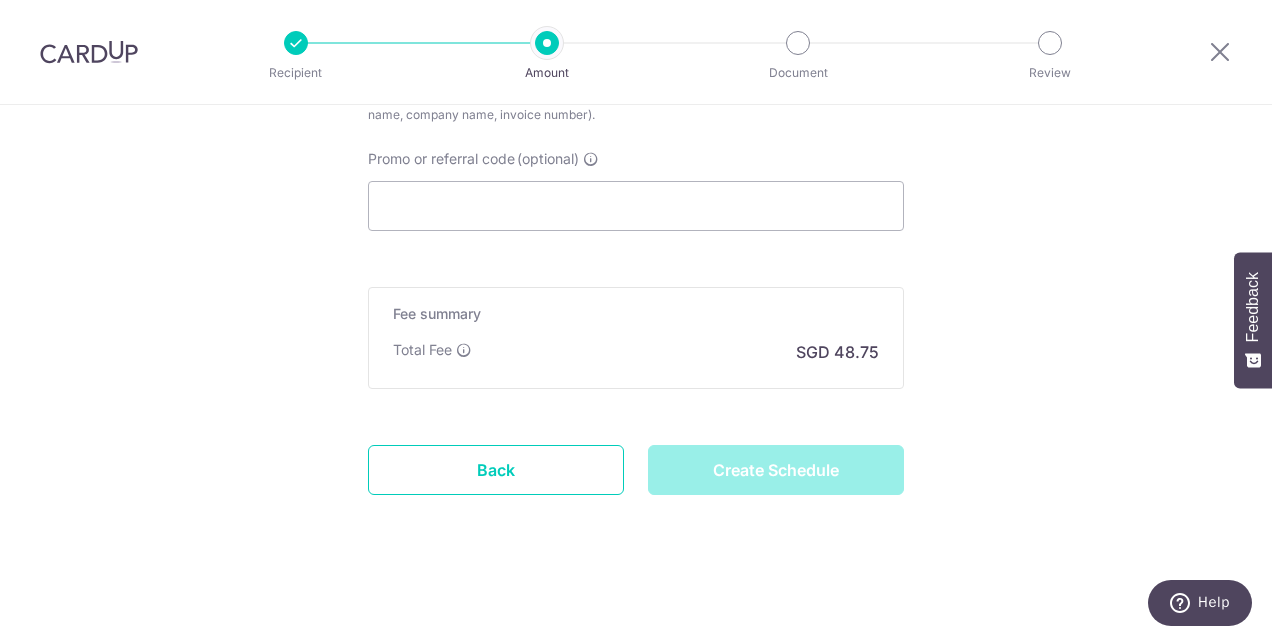 type on "Create Schedule" 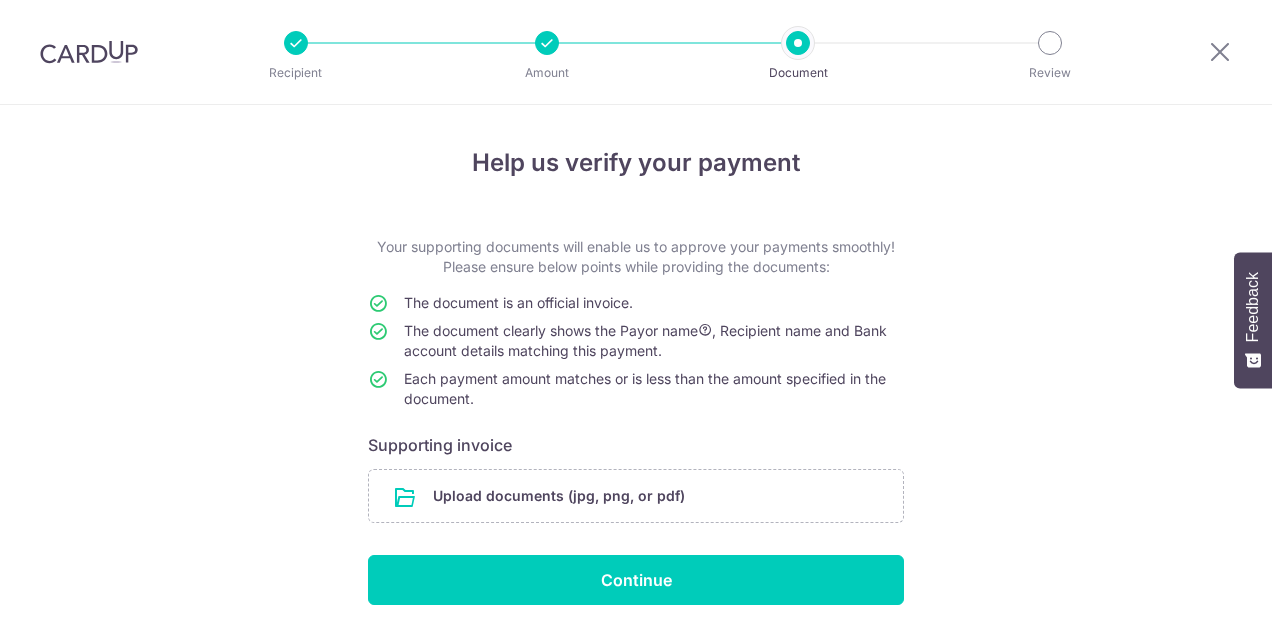scroll, scrollTop: 0, scrollLeft: 0, axis: both 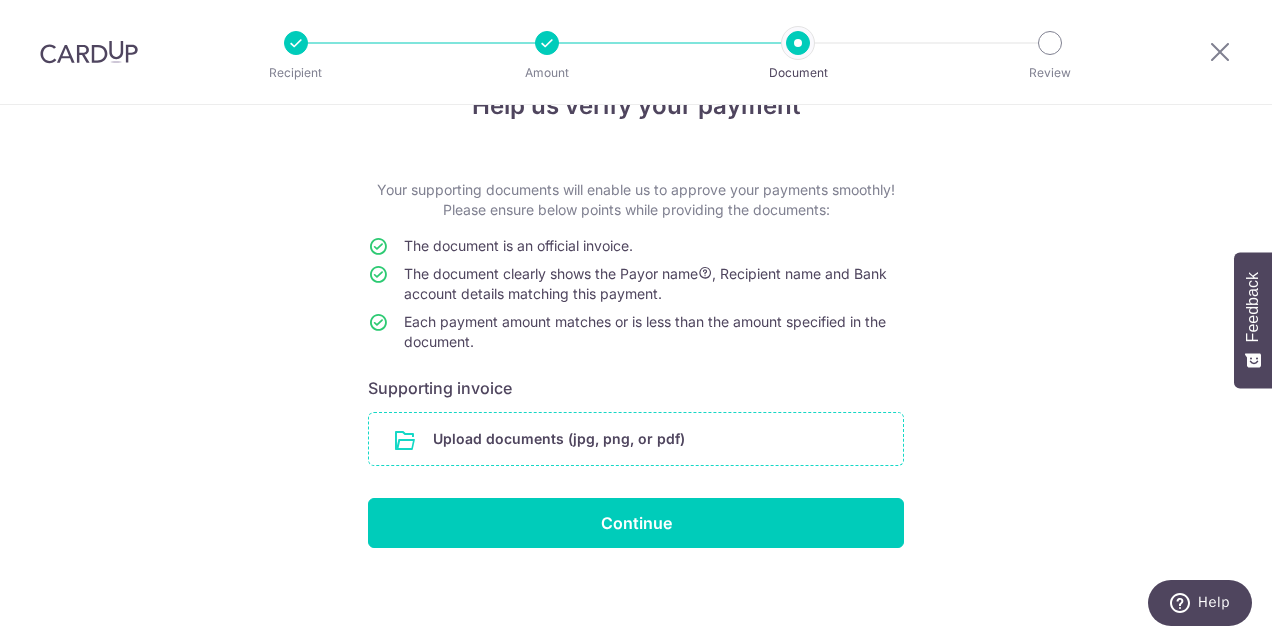 click at bounding box center (636, 439) 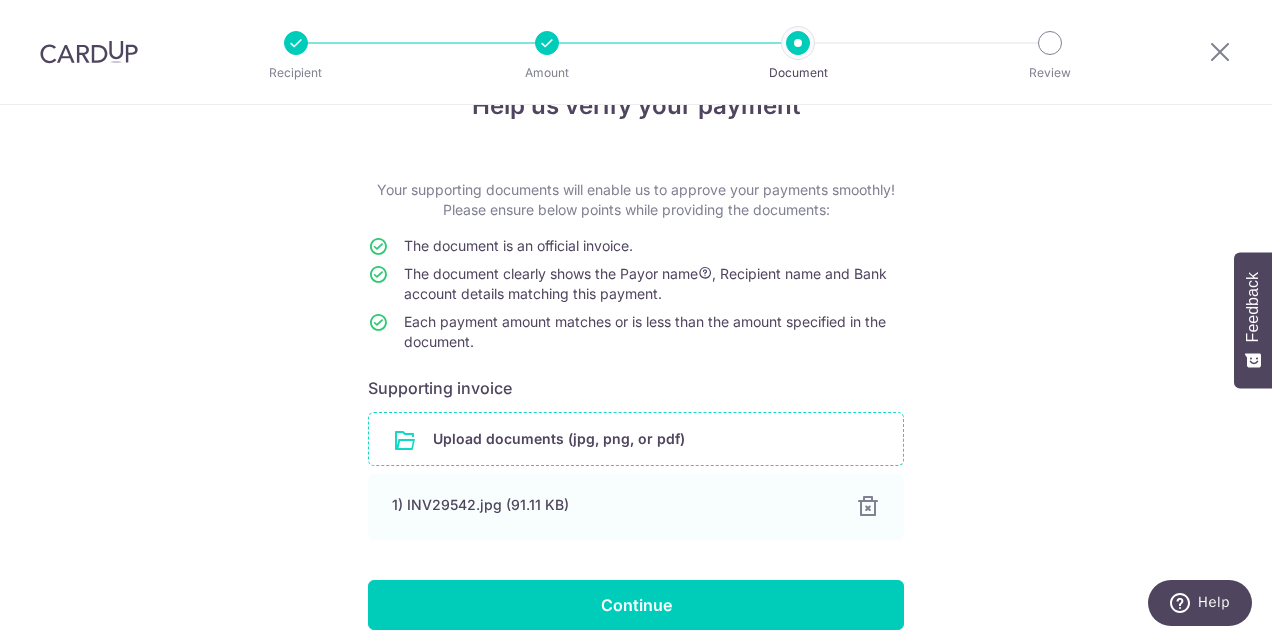 scroll, scrollTop: 139, scrollLeft: 0, axis: vertical 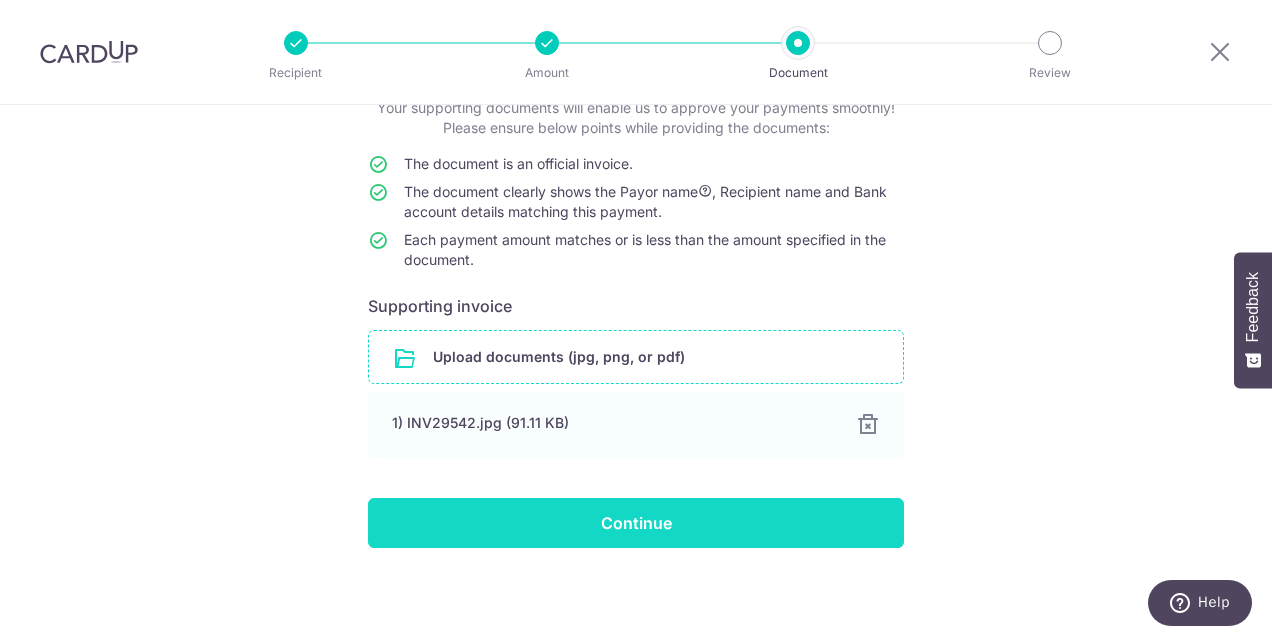 click on "Continue" at bounding box center (636, 523) 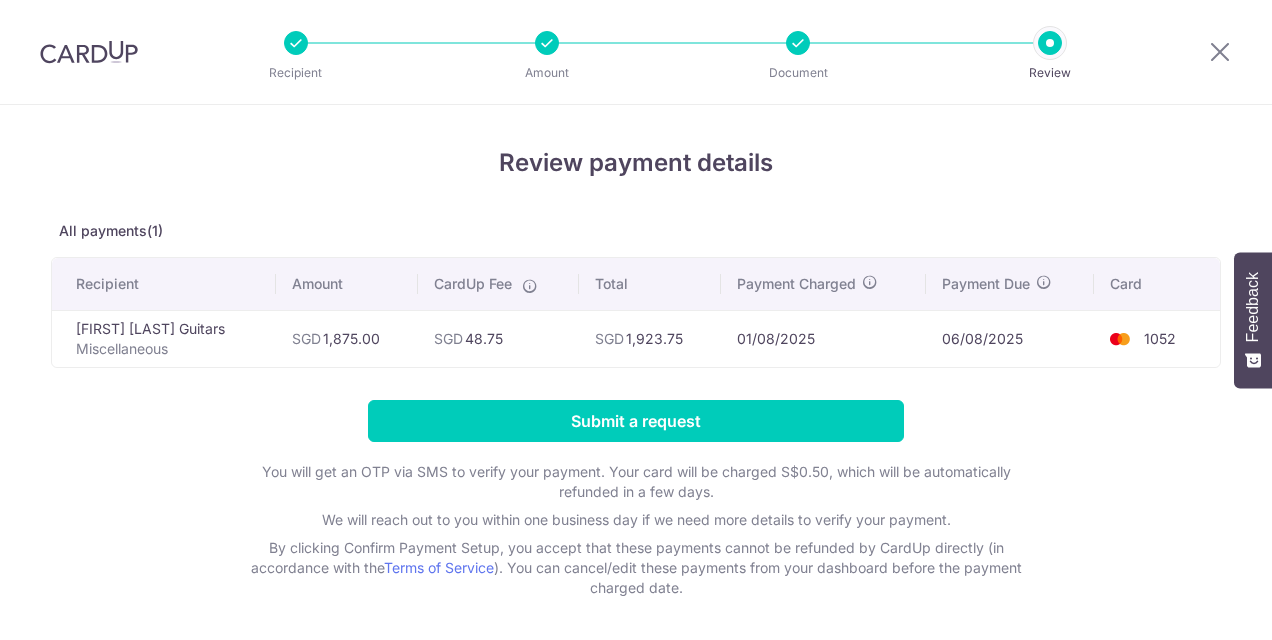 scroll, scrollTop: 0, scrollLeft: 0, axis: both 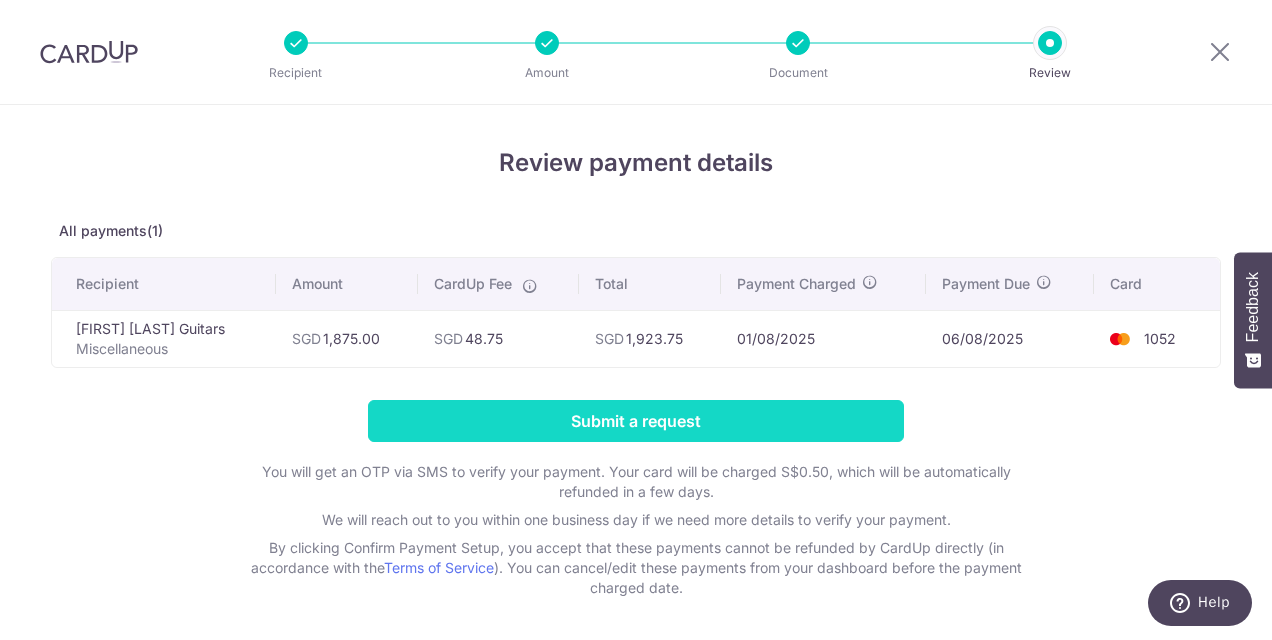 click on "Submit a request" at bounding box center [636, 421] 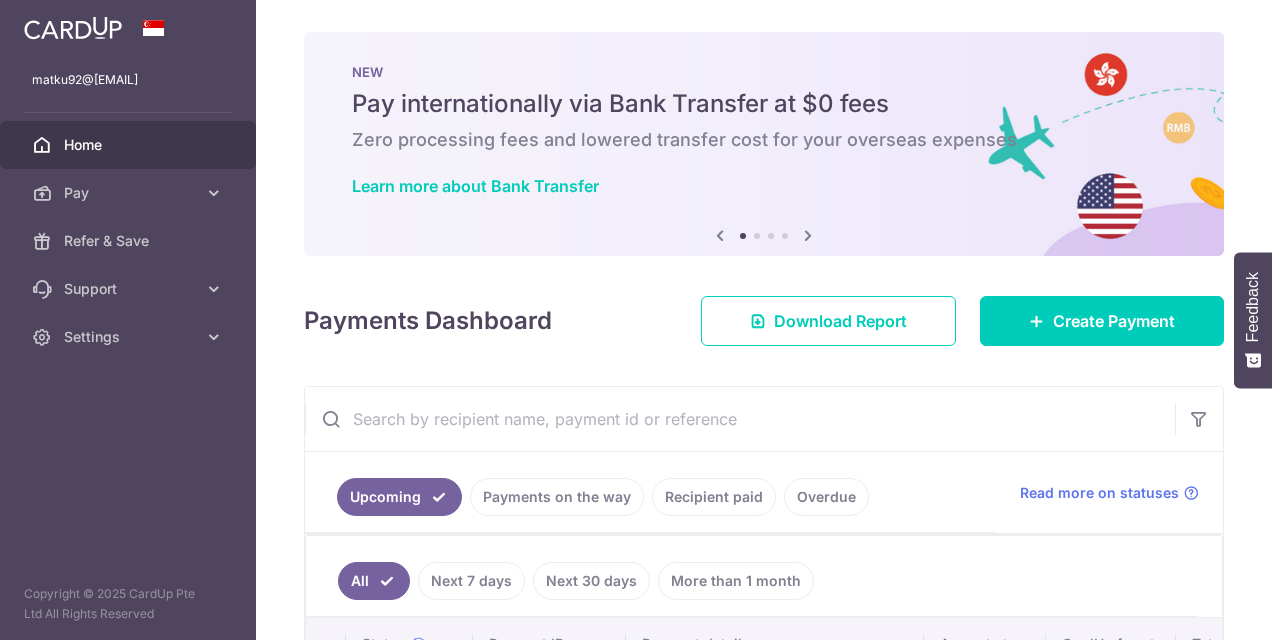 scroll, scrollTop: 0, scrollLeft: 0, axis: both 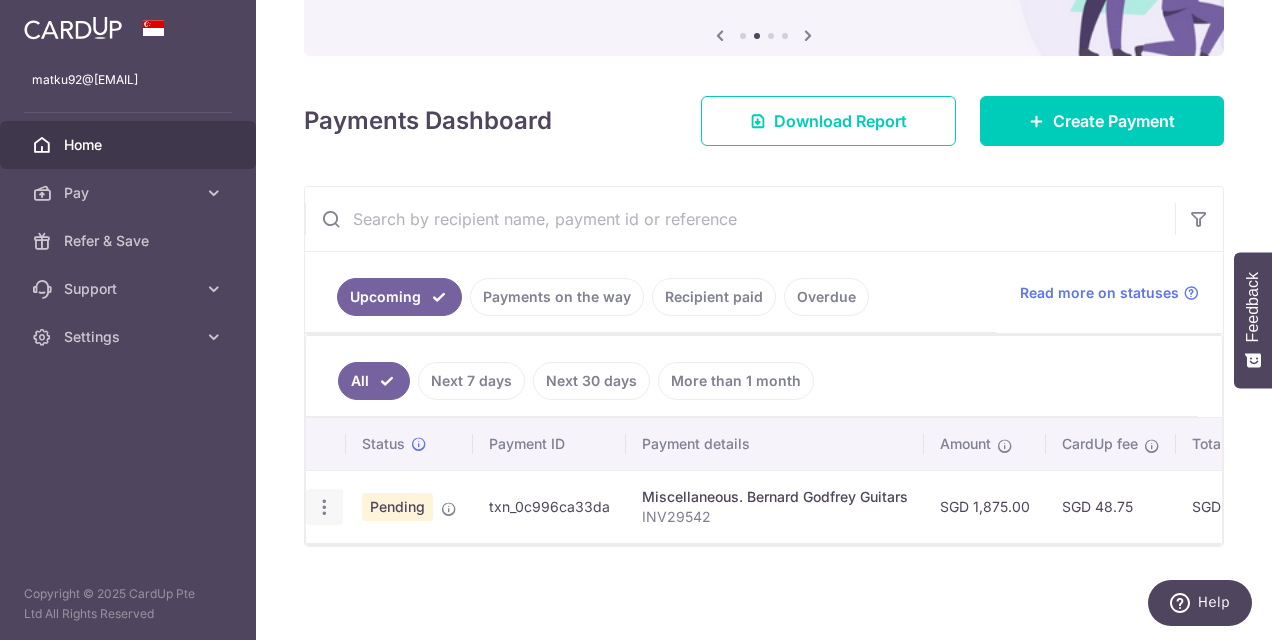 click at bounding box center (324, 507) 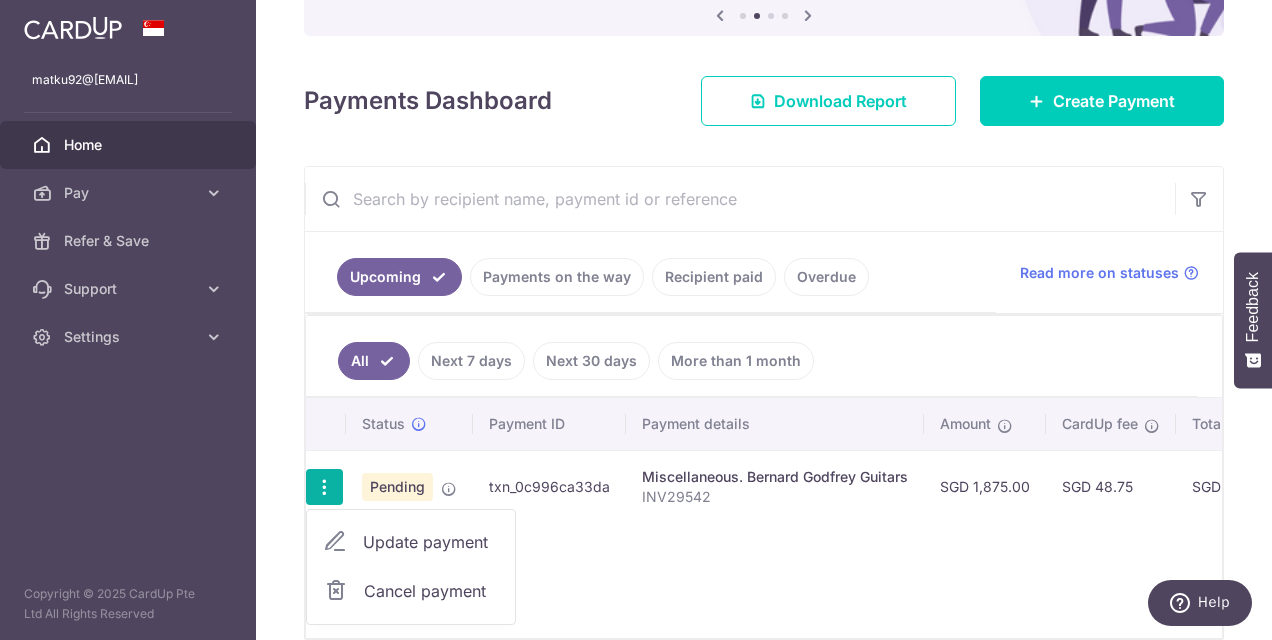 scroll, scrollTop: 219, scrollLeft: 0, axis: vertical 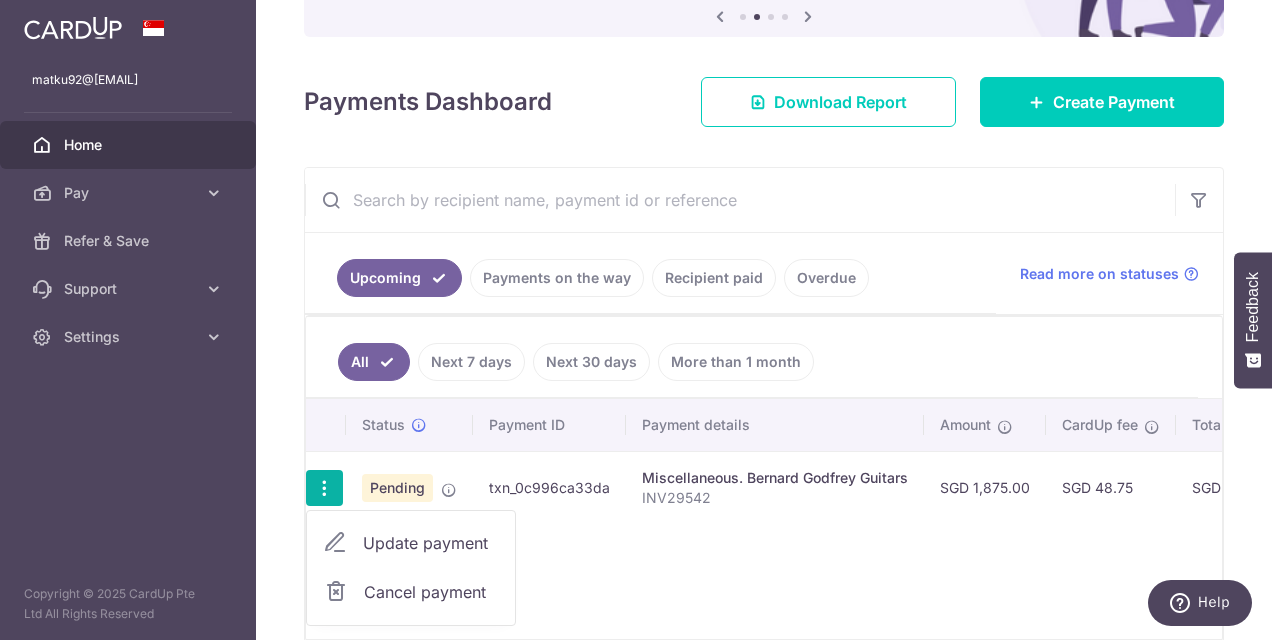 click at bounding box center [740, 200] 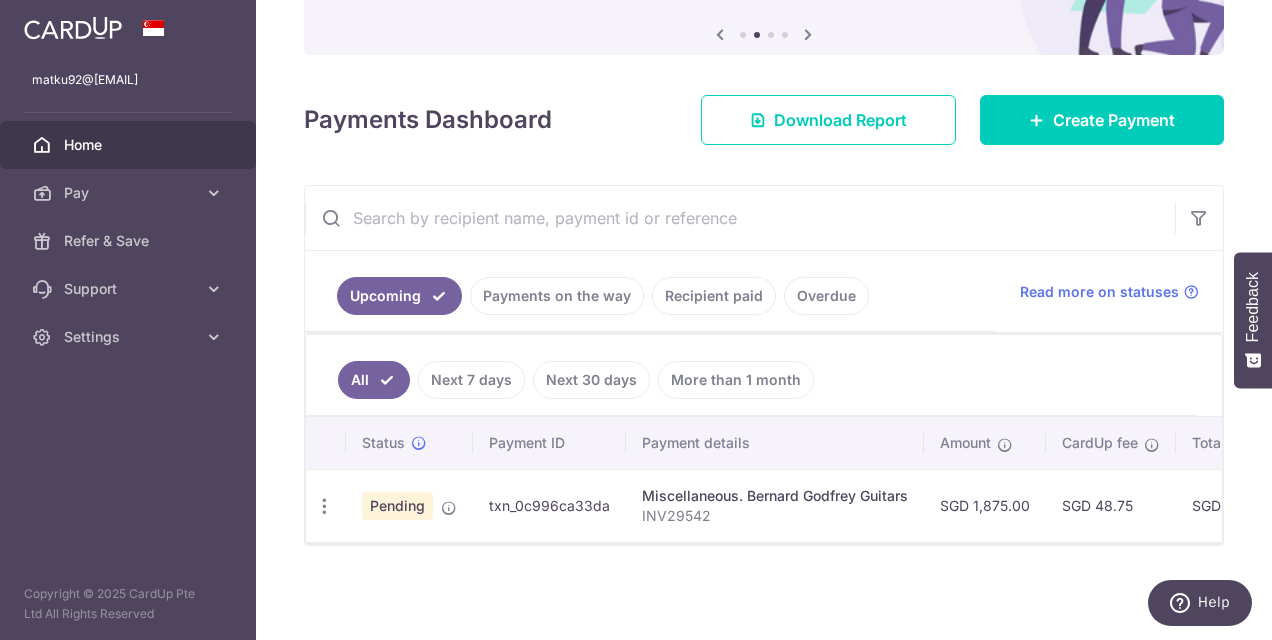 scroll, scrollTop: 204, scrollLeft: 0, axis: vertical 